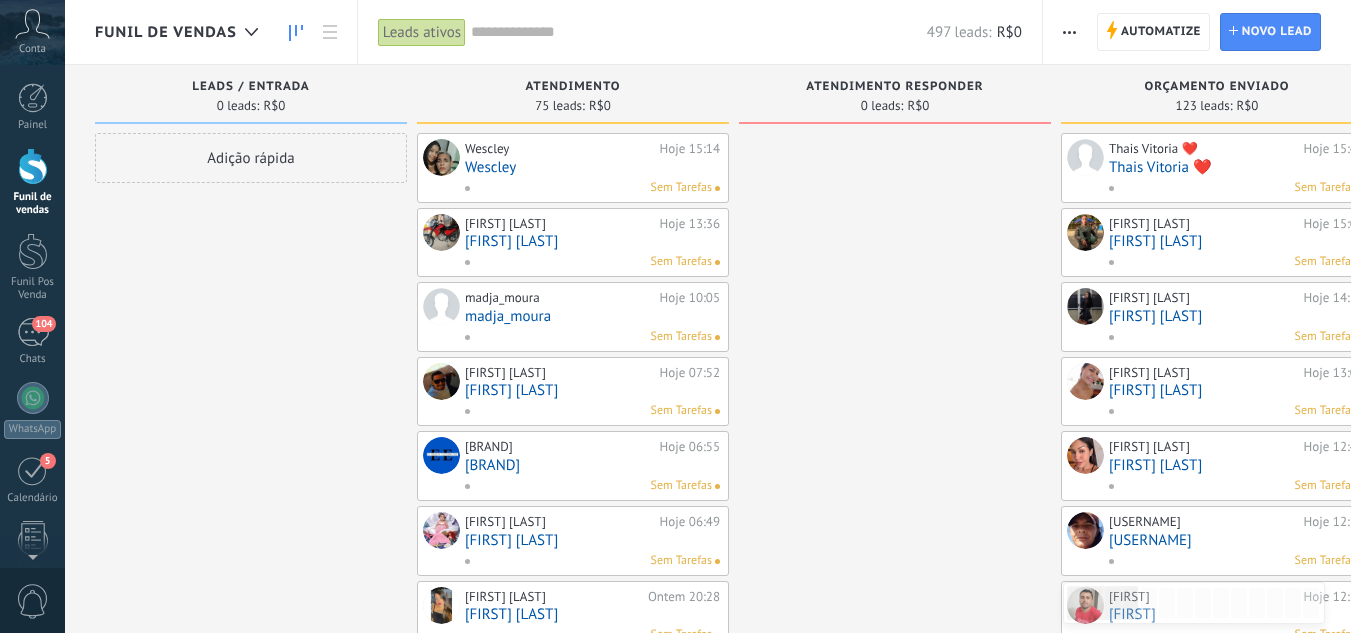 scroll, scrollTop: 0, scrollLeft: 0, axis: both 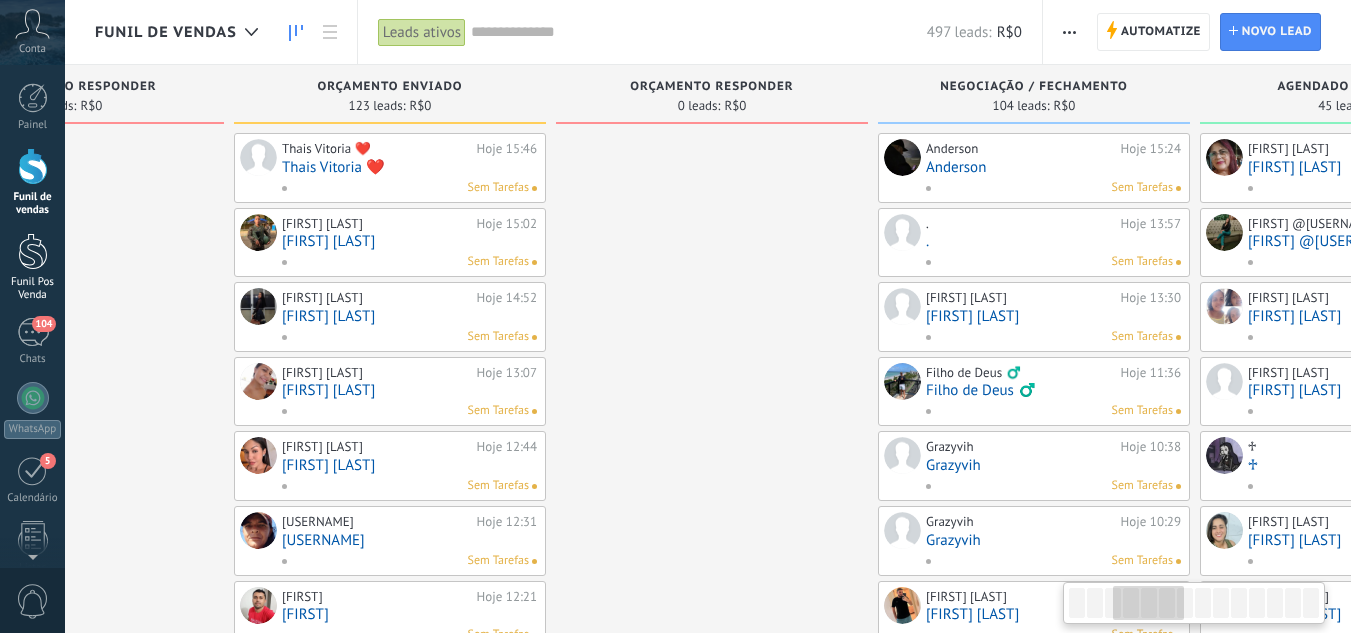 drag, startPoint x: 807, startPoint y: 296, endPoint x: 61, endPoint y: 255, distance: 747.12585 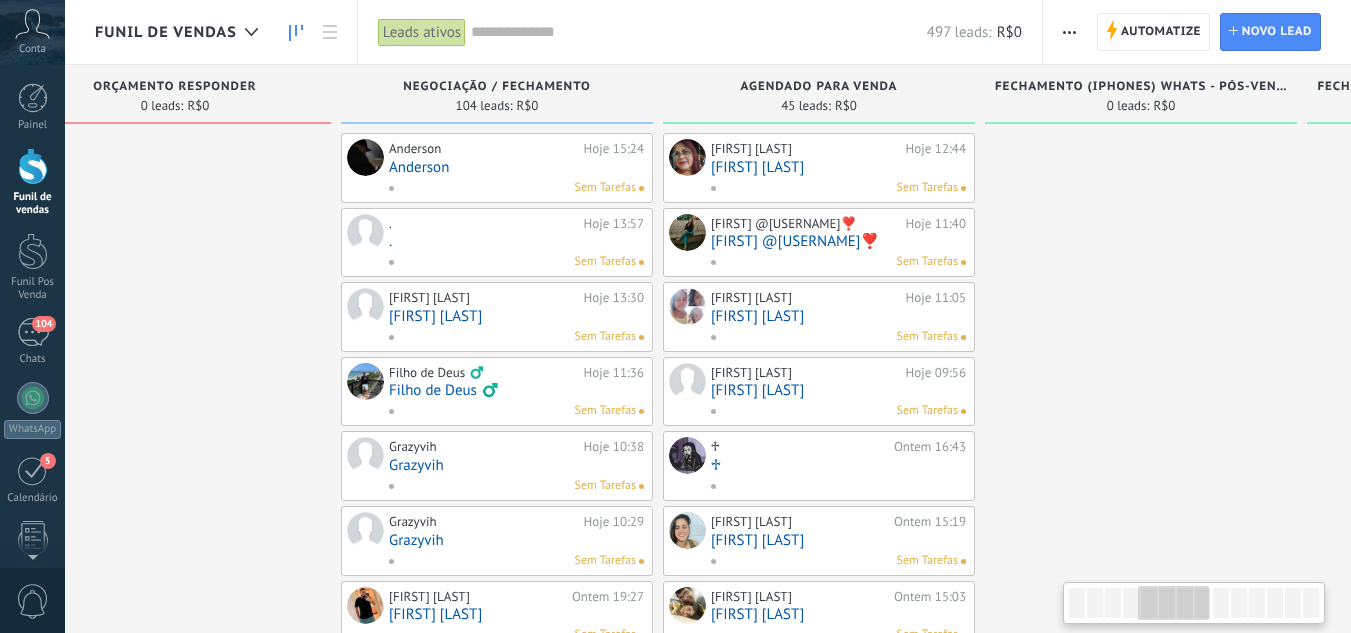 drag, startPoint x: 800, startPoint y: 202, endPoint x: 241, endPoint y: 228, distance: 559.6043 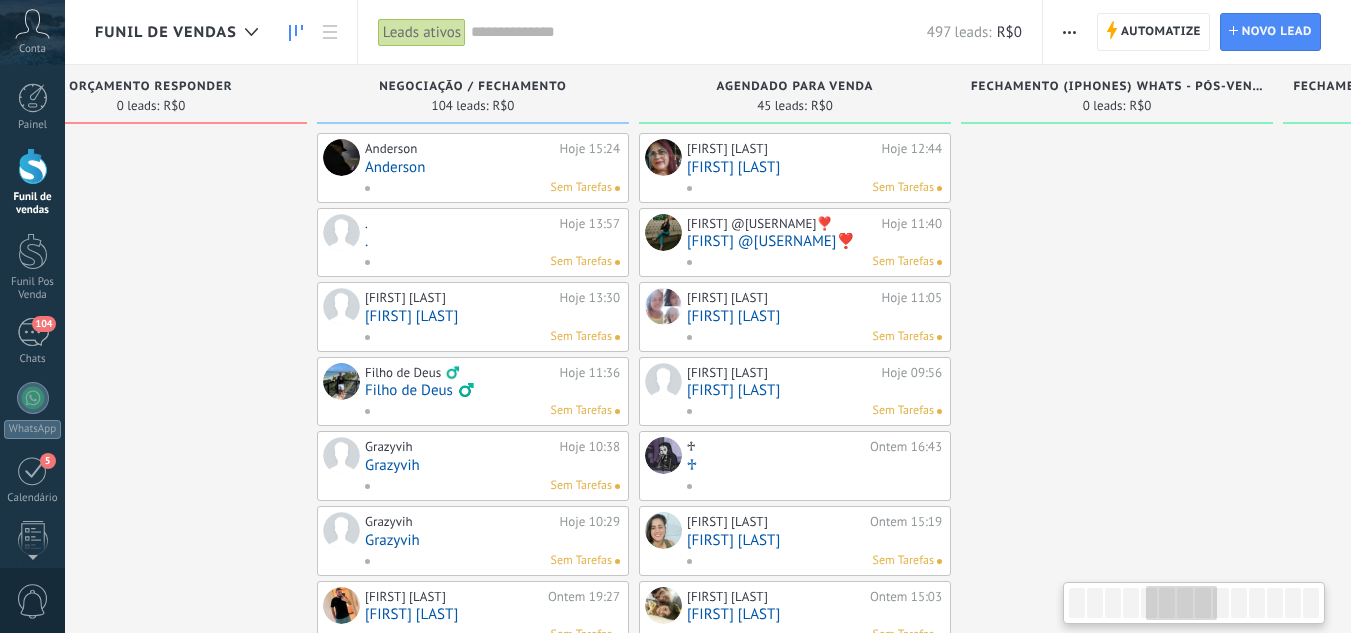 scroll, scrollTop: 0, scrollLeft: 1730, axis: horizontal 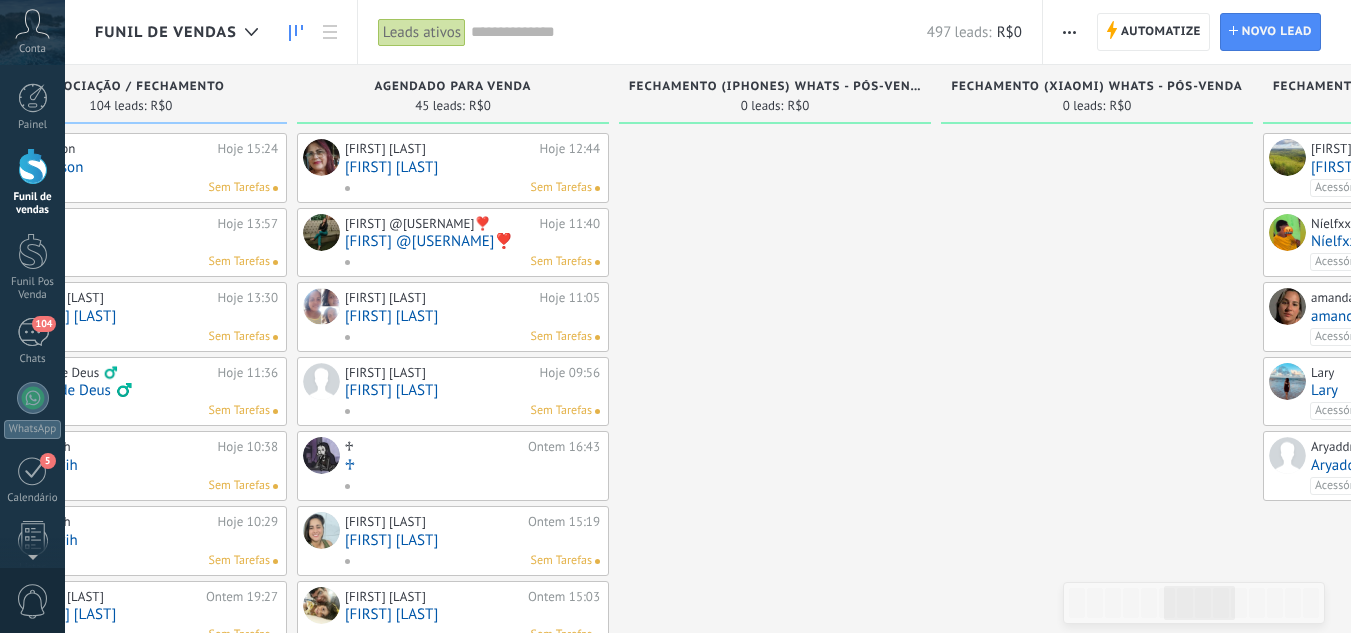 drag, startPoint x: 1092, startPoint y: 208, endPoint x: 753, endPoint y: 192, distance: 339.37738 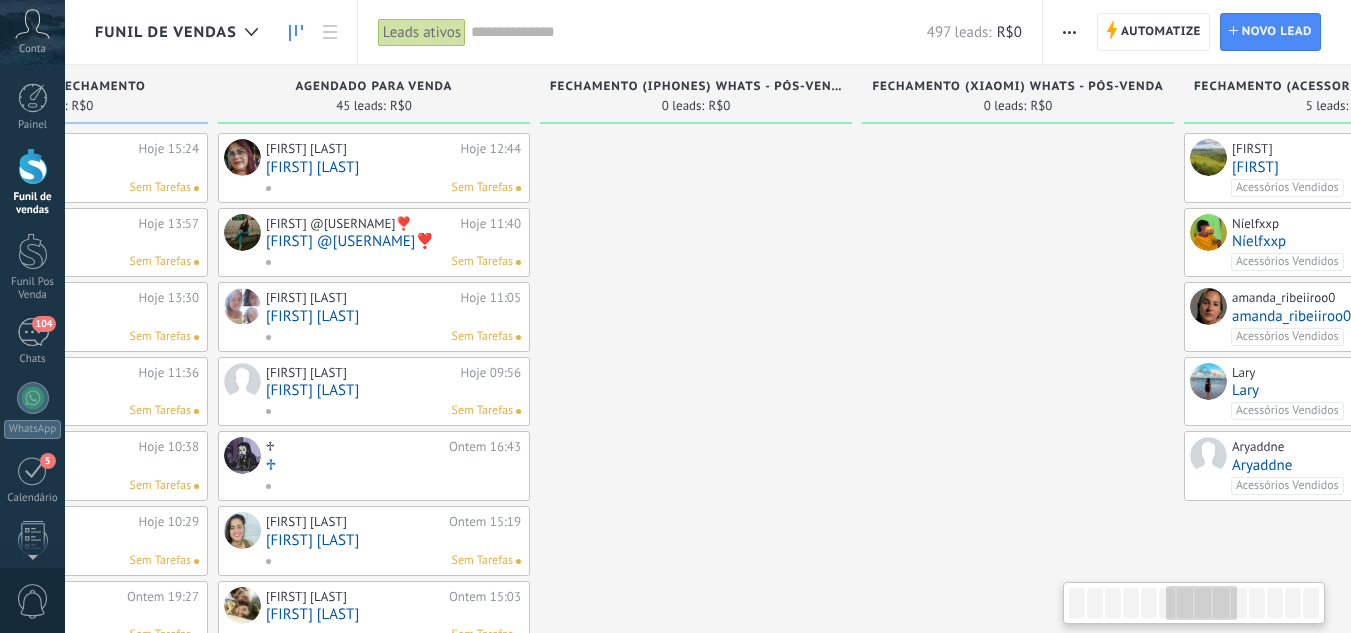 scroll, scrollTop: 0, scrollLeft: 1833, axis: horizontal 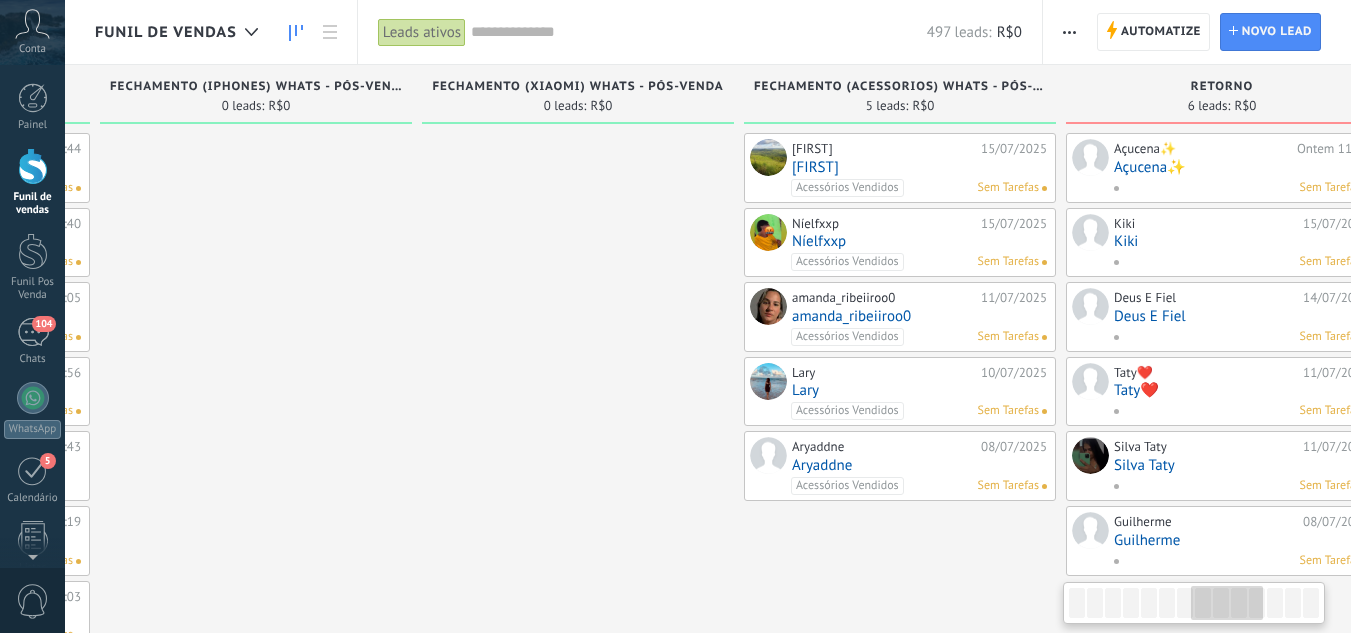 drag, startPoint x: 957, startPoint y: 224, endPoint x: 419, endPoint y: 239, distance: 538.20905 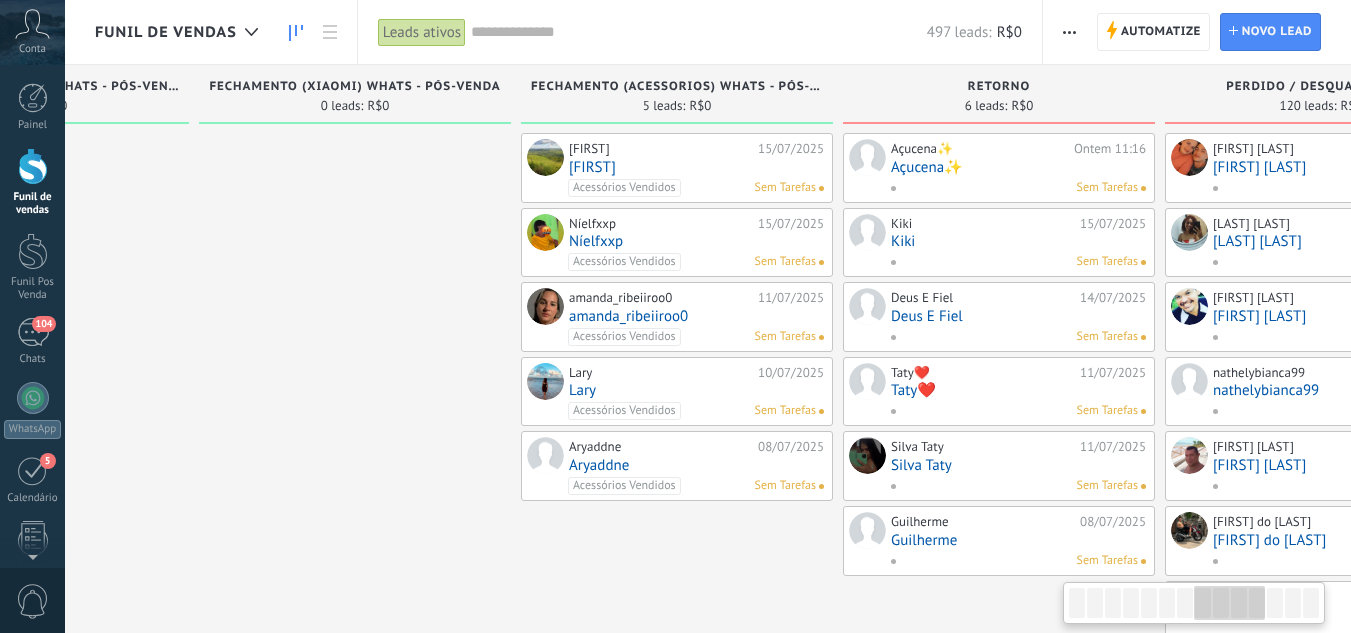 scroll, scrollTop: 0, scrollLeft: 2499, axis: horizontal 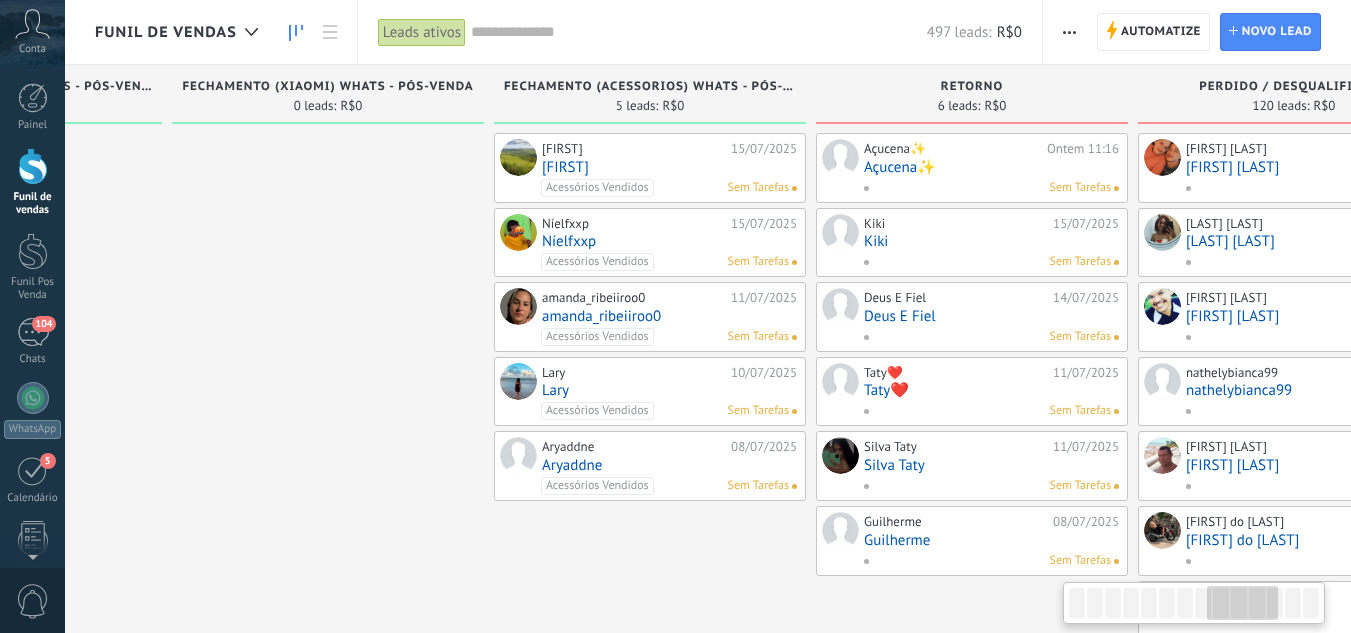 drag, startPoint x: 502, startPoint y: 229, endPoint x: 271, endPoint y: 240, distance: 231.26175 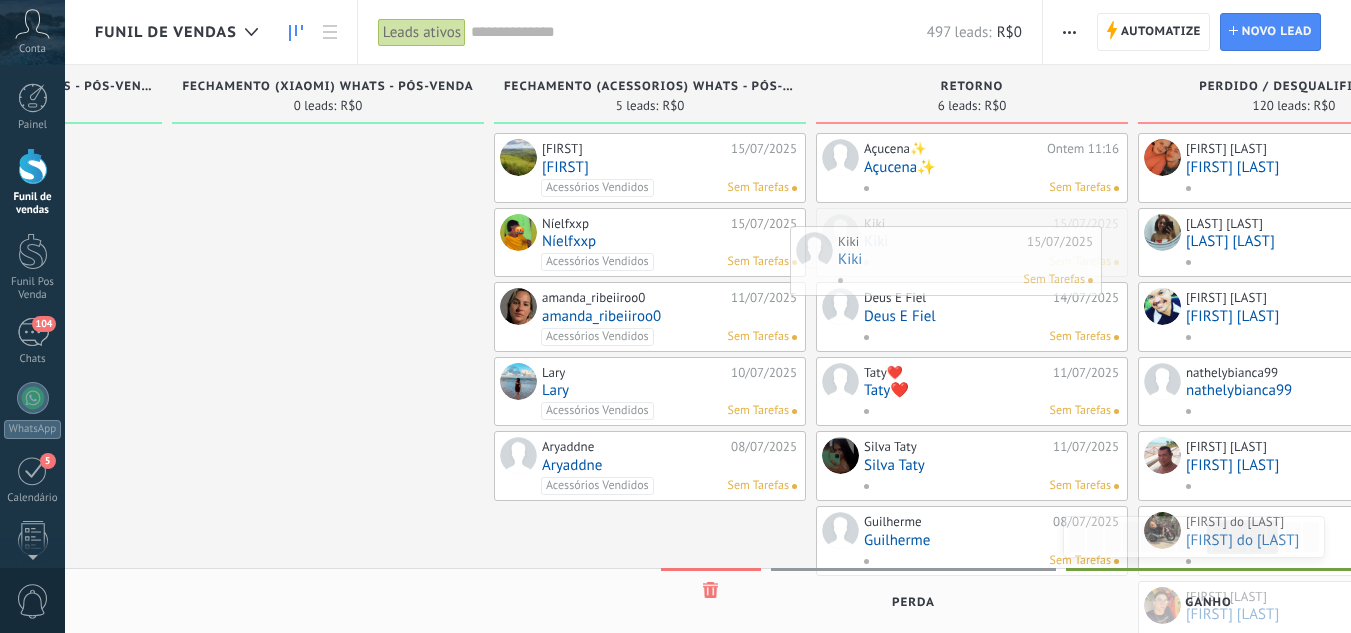 drag, startPoint x: 1065, startPoint y: 242, endPoint x: 1042, endPoint y: 249, distance: 24.04163 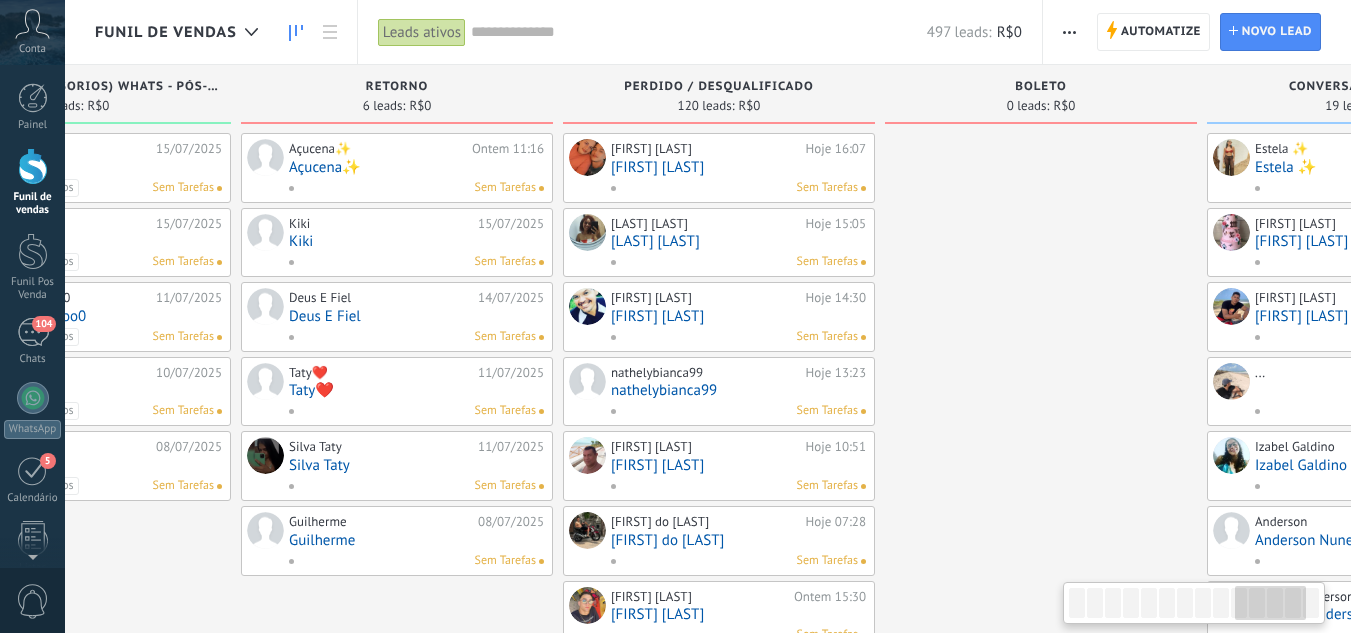 drag, startPoint x: 1122, startPoint y: 119, endPoint x: 651, endPoint y: 112, distance: 471.052 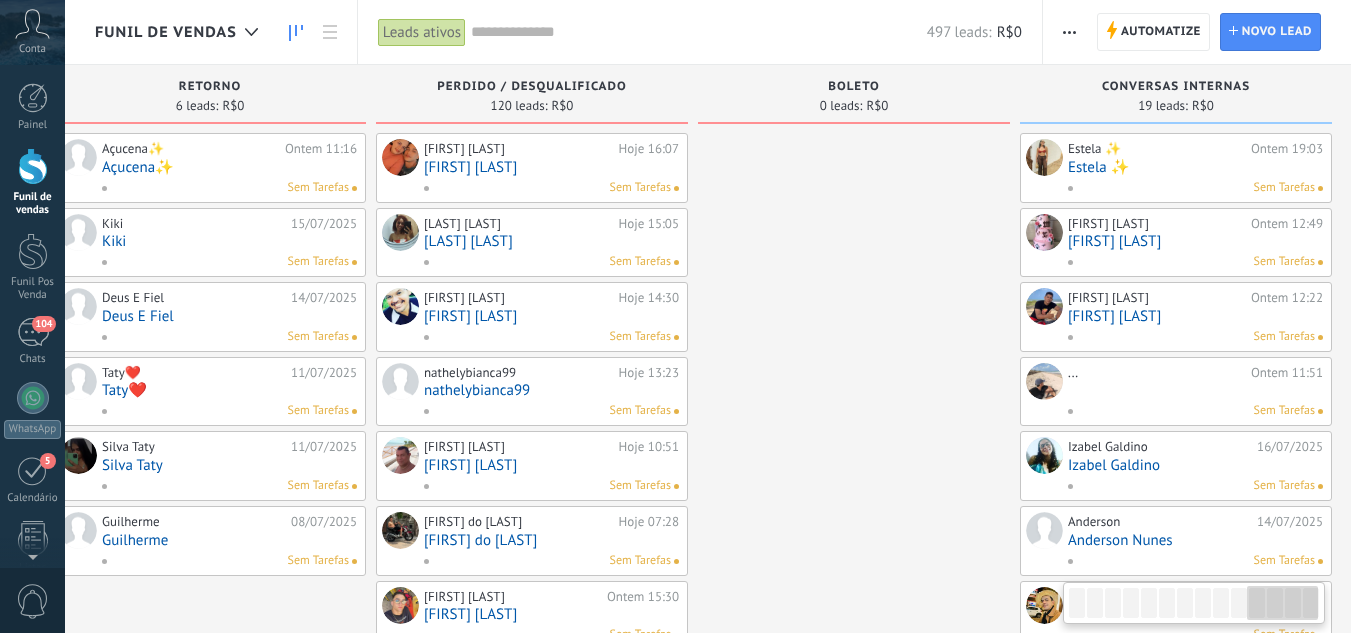 scroll, scrollTop: 0, scrollLeft: 3272, axis: horizontal 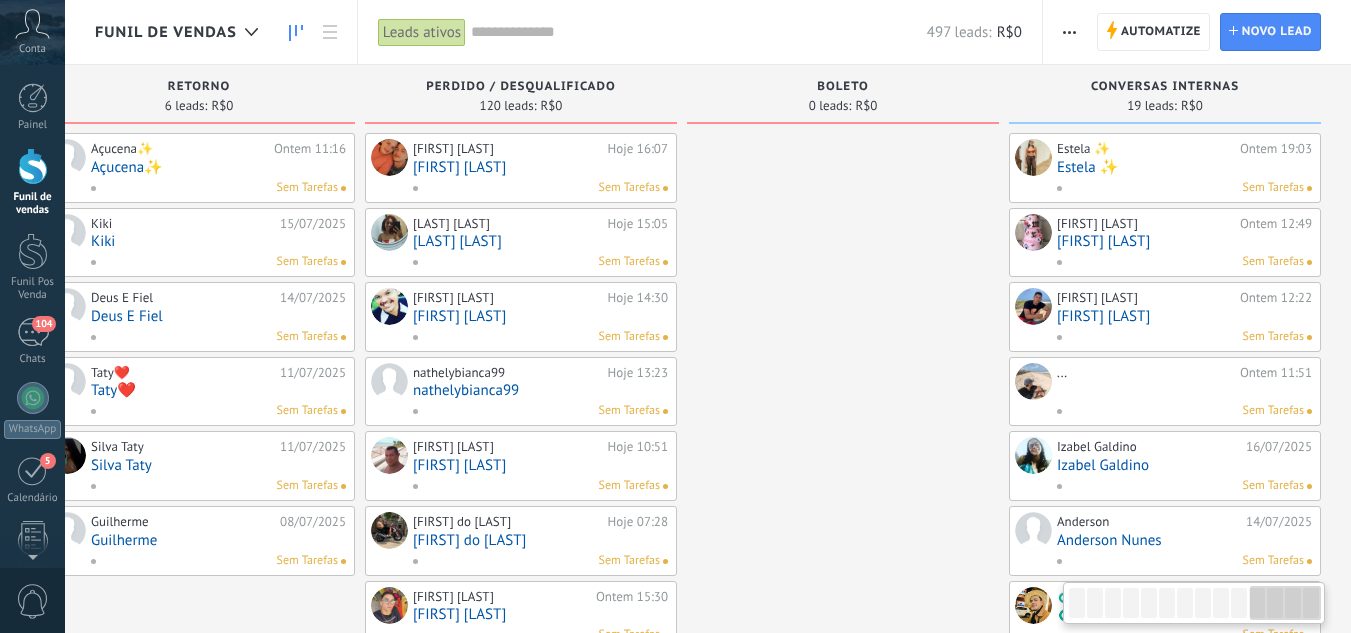 drag, startPoint x: 870, startPoint y: 119, endPoint x: 694, endPoint y: 112, distance: 176.13914 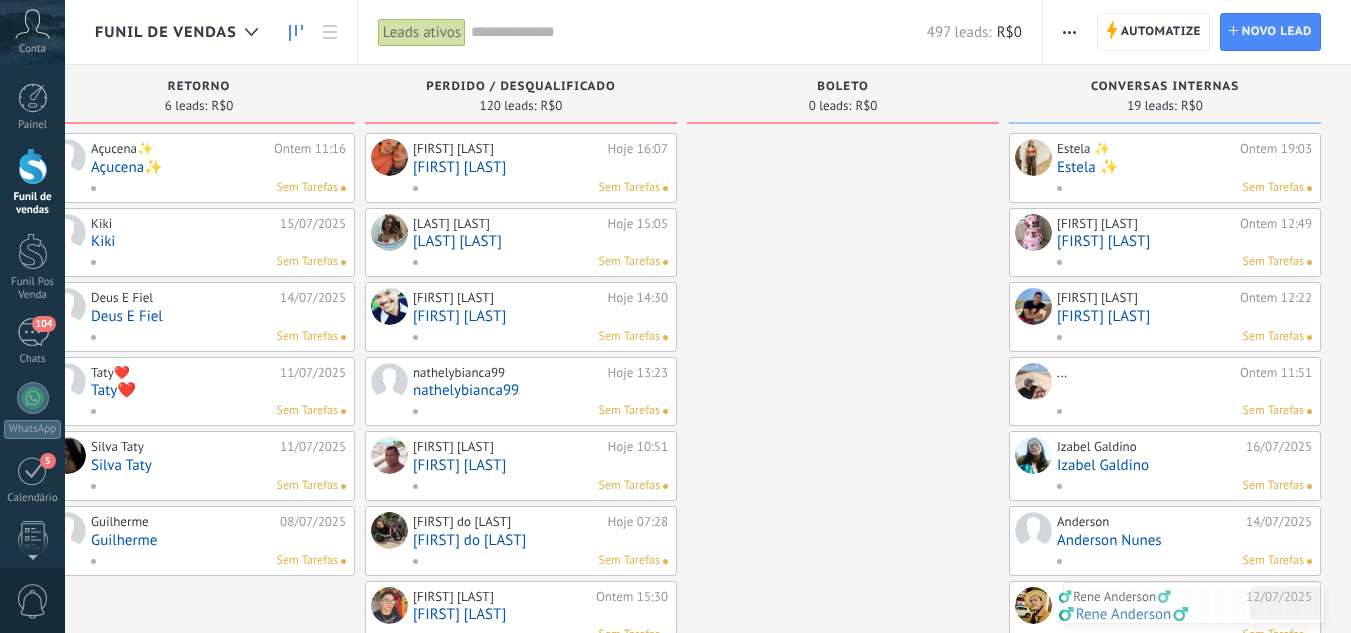 drag, startPoint x: 708, startPoint y: 102, endPoint x: 524, endPoint y: 96, distance: 184.0978 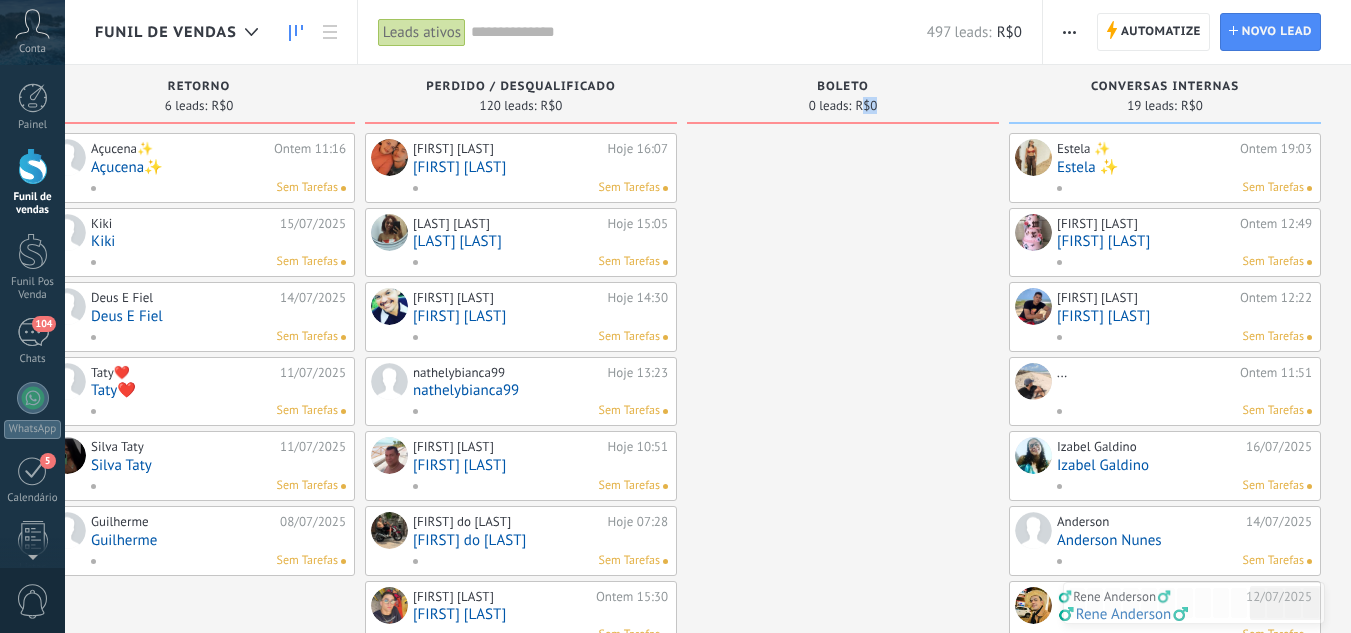 drag, startPoint x: 860, startPoint y: 111, endPoint x: 877, endPoint y: 111, distance: 17 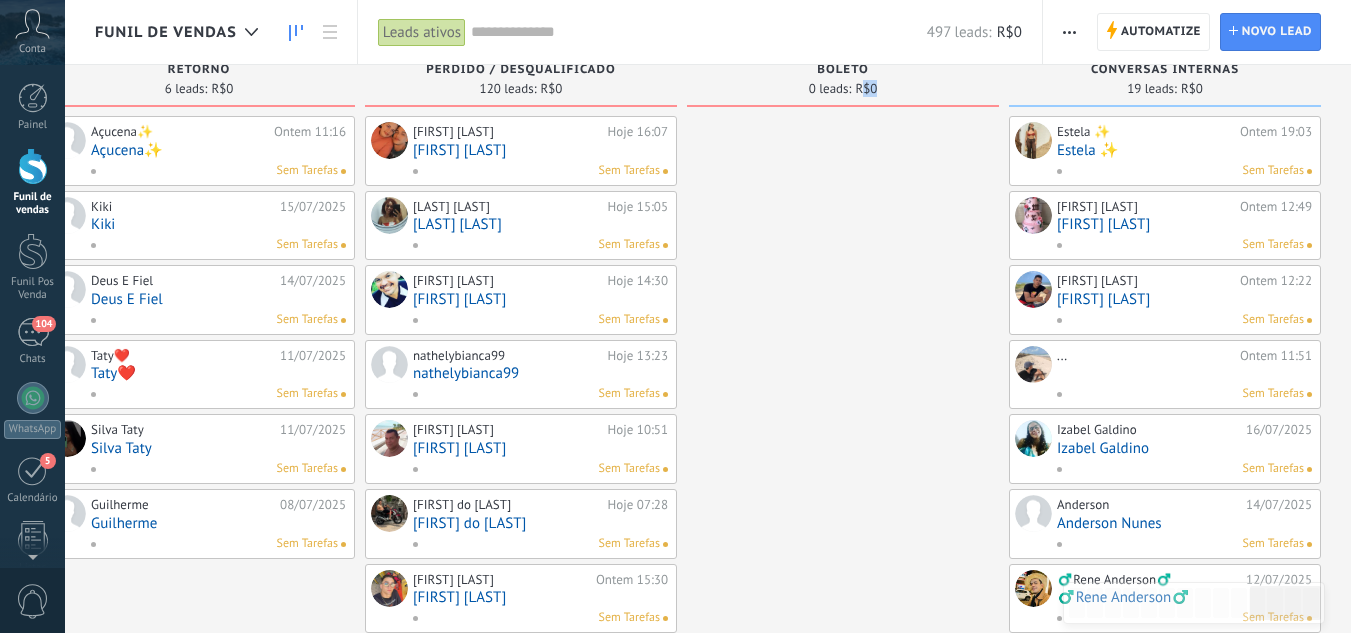 scroll, scrollTop: 0, scrollLeft: 0, axis: both 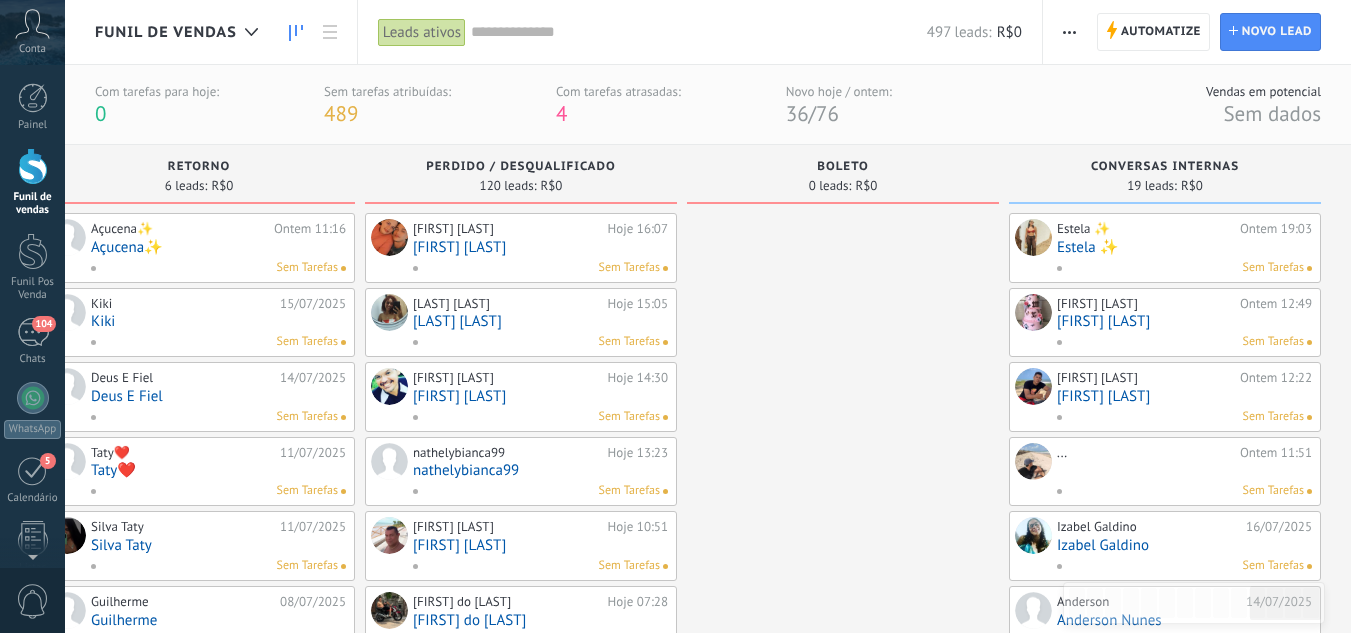 click on "120 leads:" at bounding box center (508, 186) 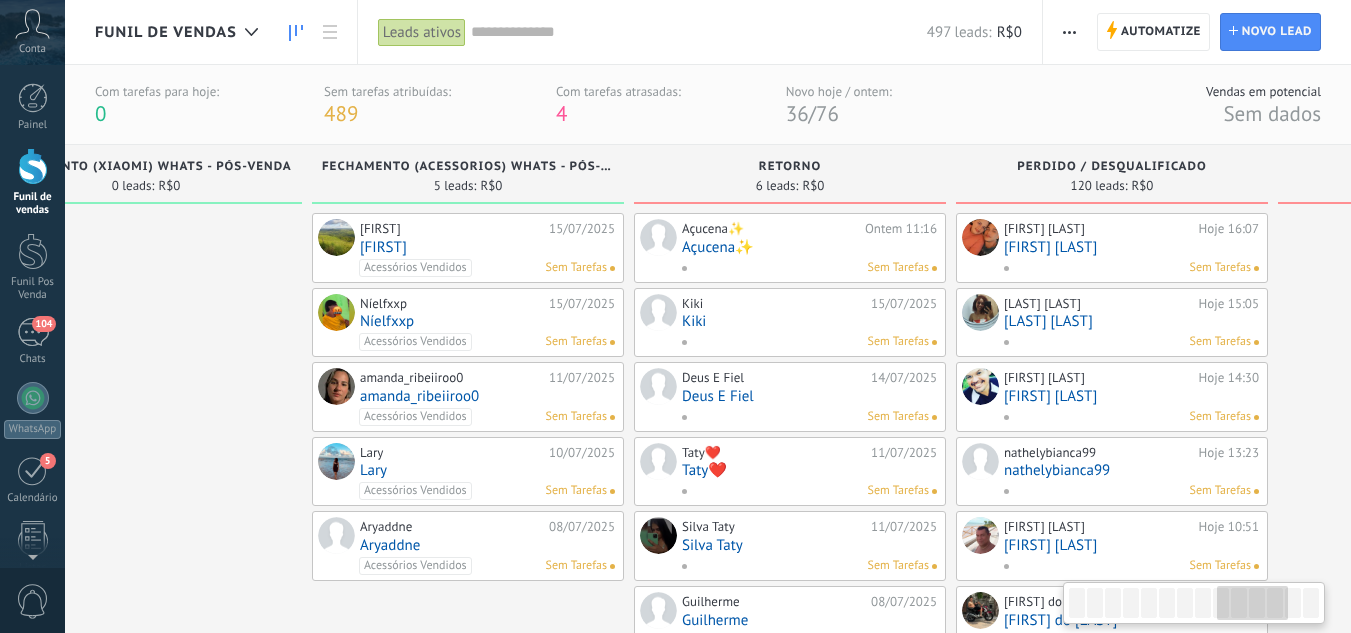 scroll, scrollTop: 0, scrollLeft: 2626, axis: horizontal 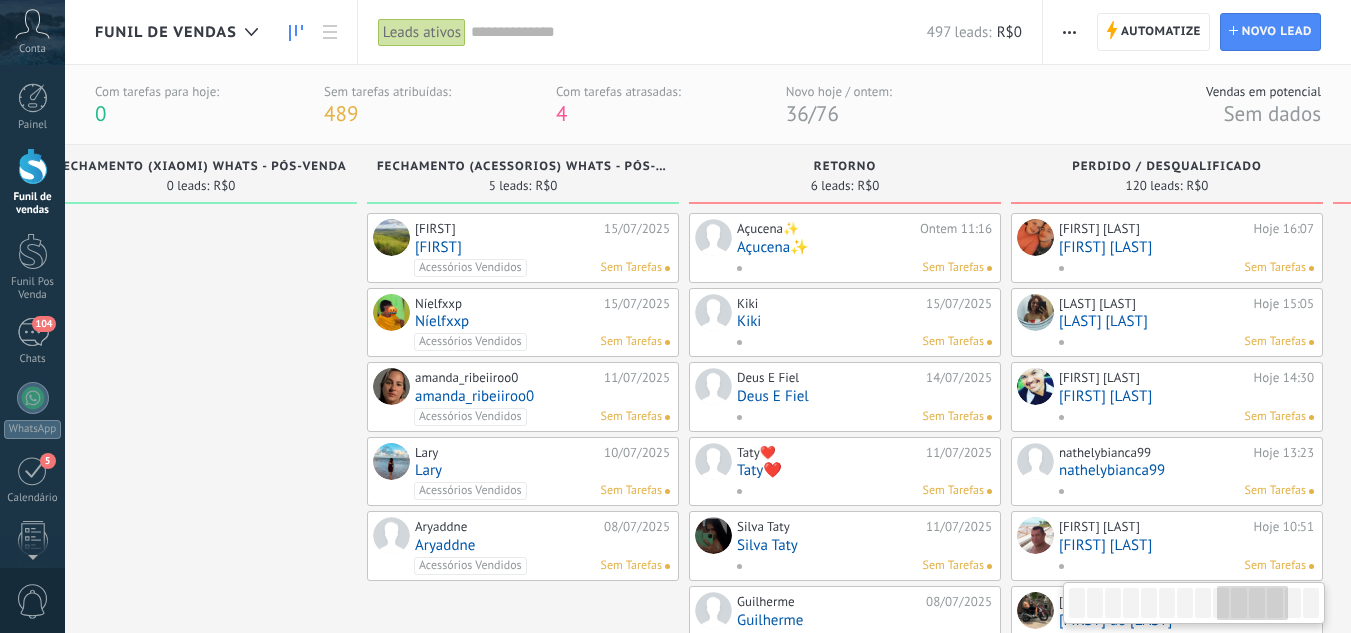 drag, startPoint x: 480, startPoint y: 197, endPoint x: 1108, endPoint y: 185, distance: 628.1146 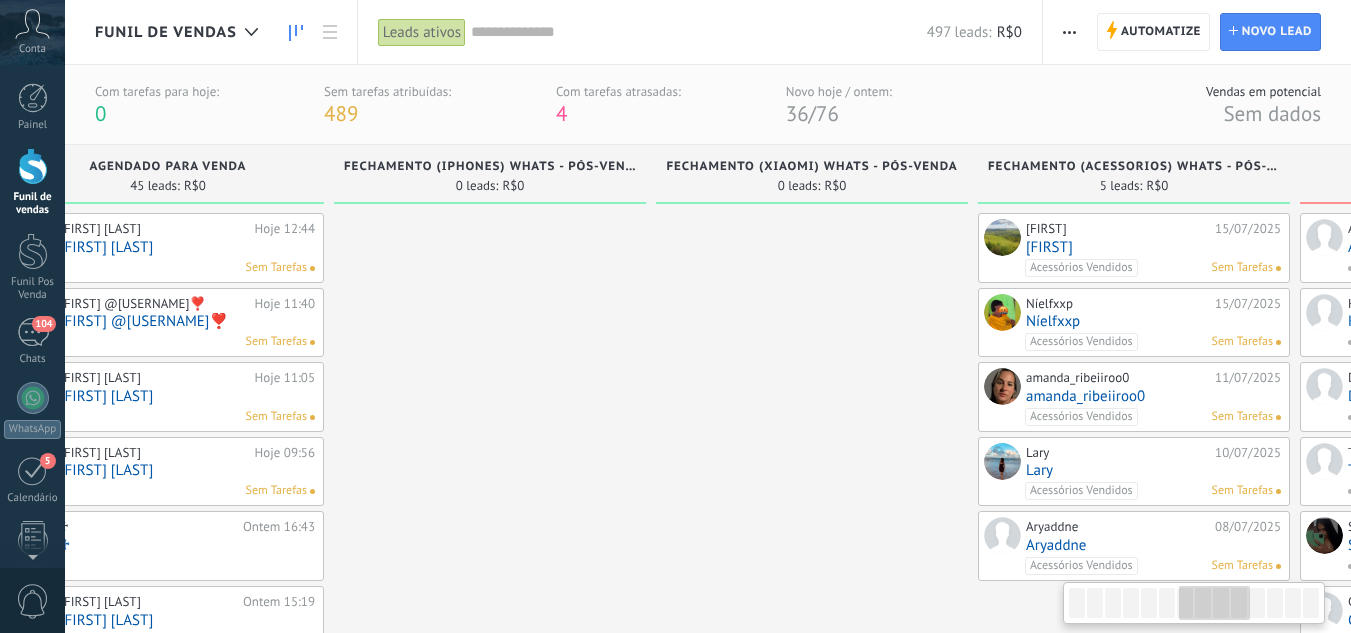 drag, startPoint x: 442, startPoint y: 186, endPoint x: 992, endPoint y: 185, distance: 550.0009 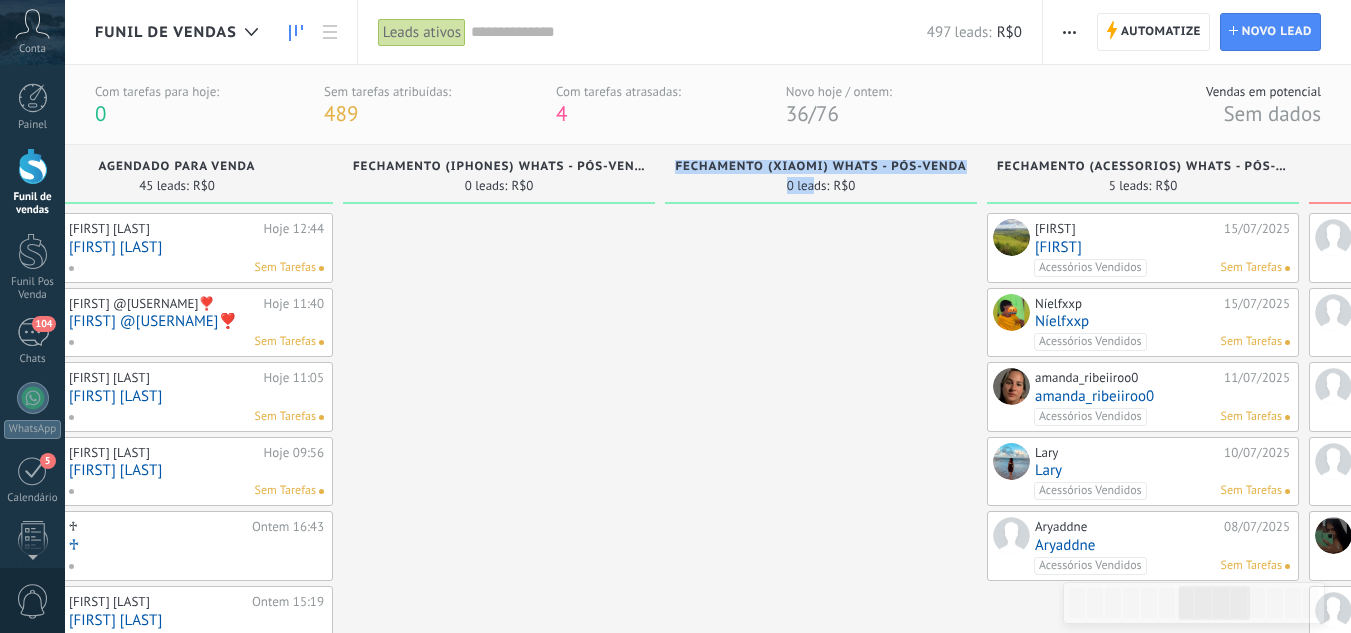 drag, startPoint x: 557, startPoint y: 188, endPoint x: 817, endPoint y: 193, distance: 260.04807 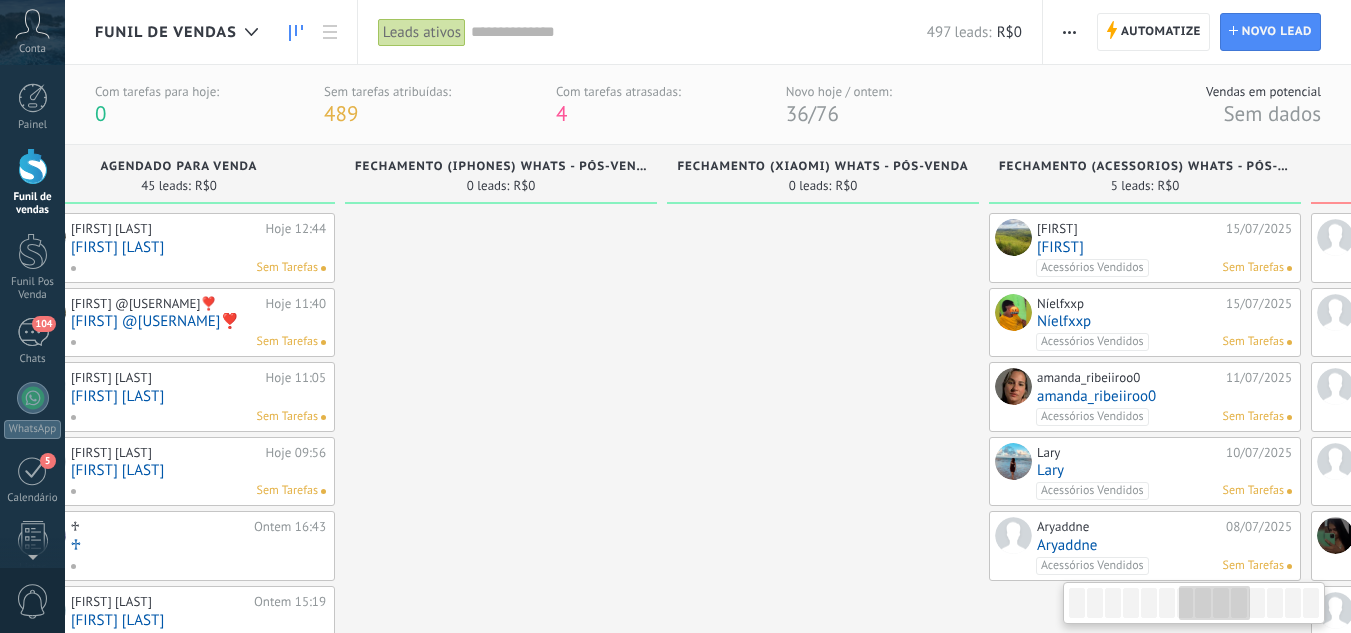 click at bounding box center (501, 964) 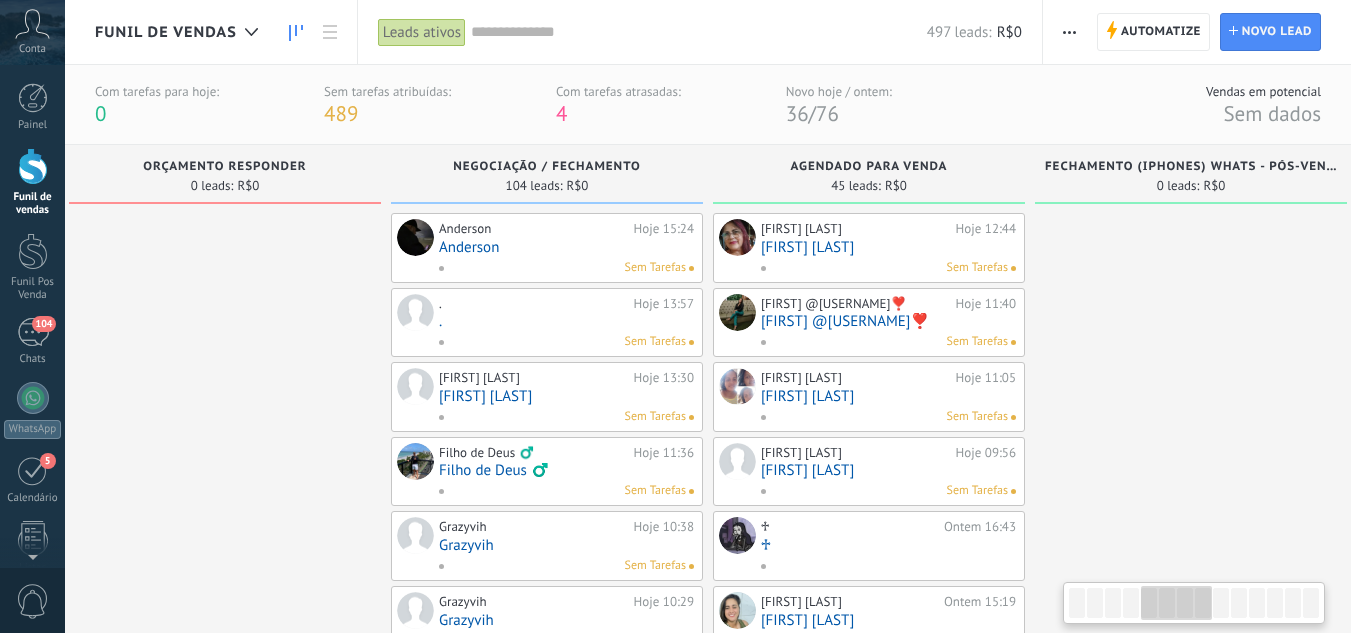 drag, startPoint x: 513, startPoint y: 222, endPoint x: 1028, endPoint y: 225, distance: 515.0087 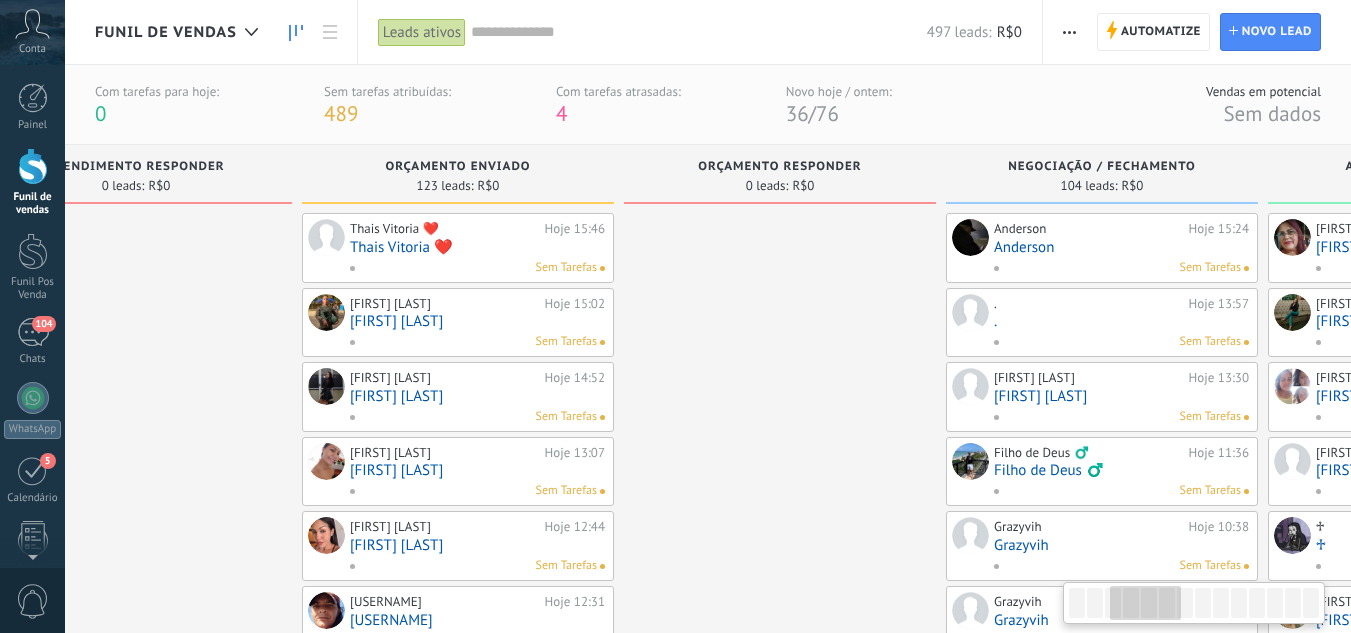 scroll, scrollTop: 0, scrollLeft: 754, axis: horizontal 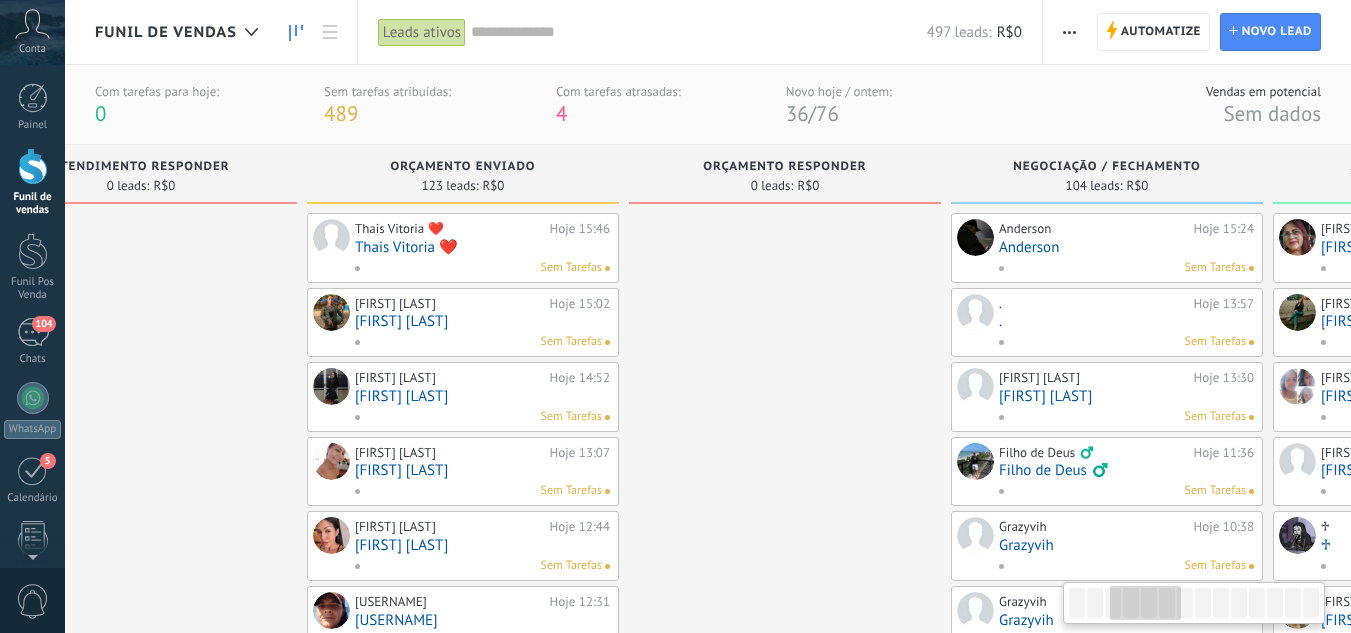 drag, startPoint x: 477, startPoint y: 187, endPoint x: 1036, endPoint y: 197, distance: 559.0894 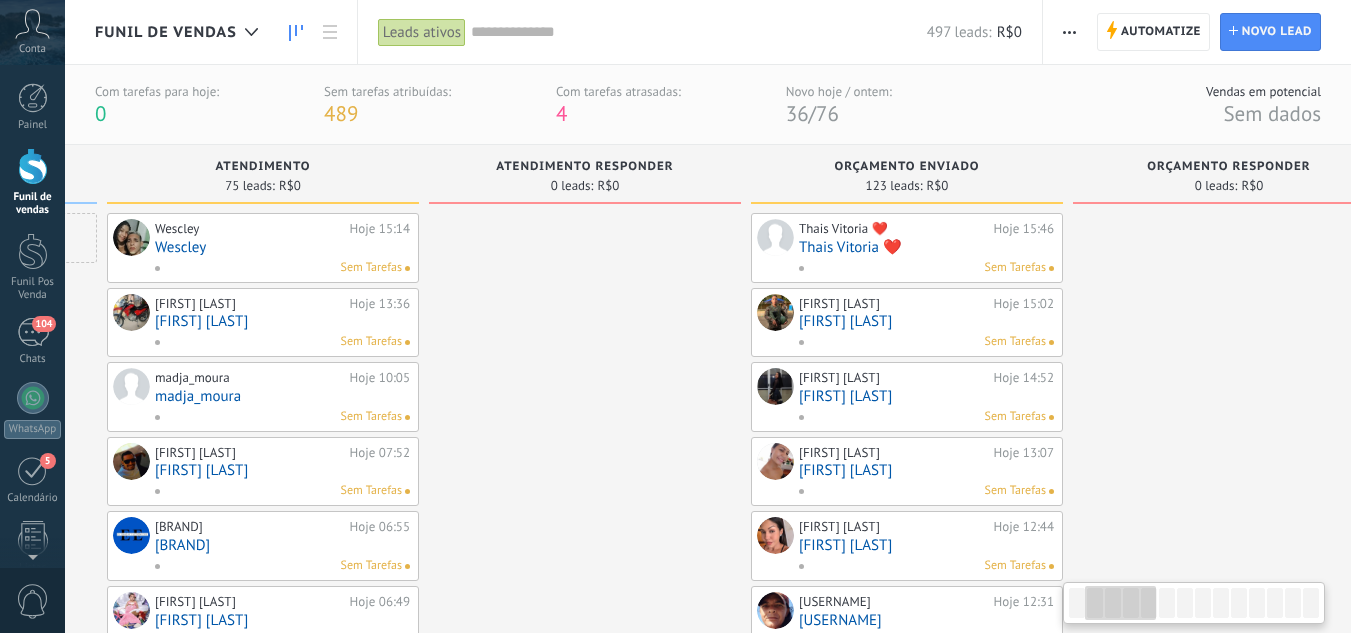 scroll, scrollTop: 0, scrollLeft: 159, axis: horizontal 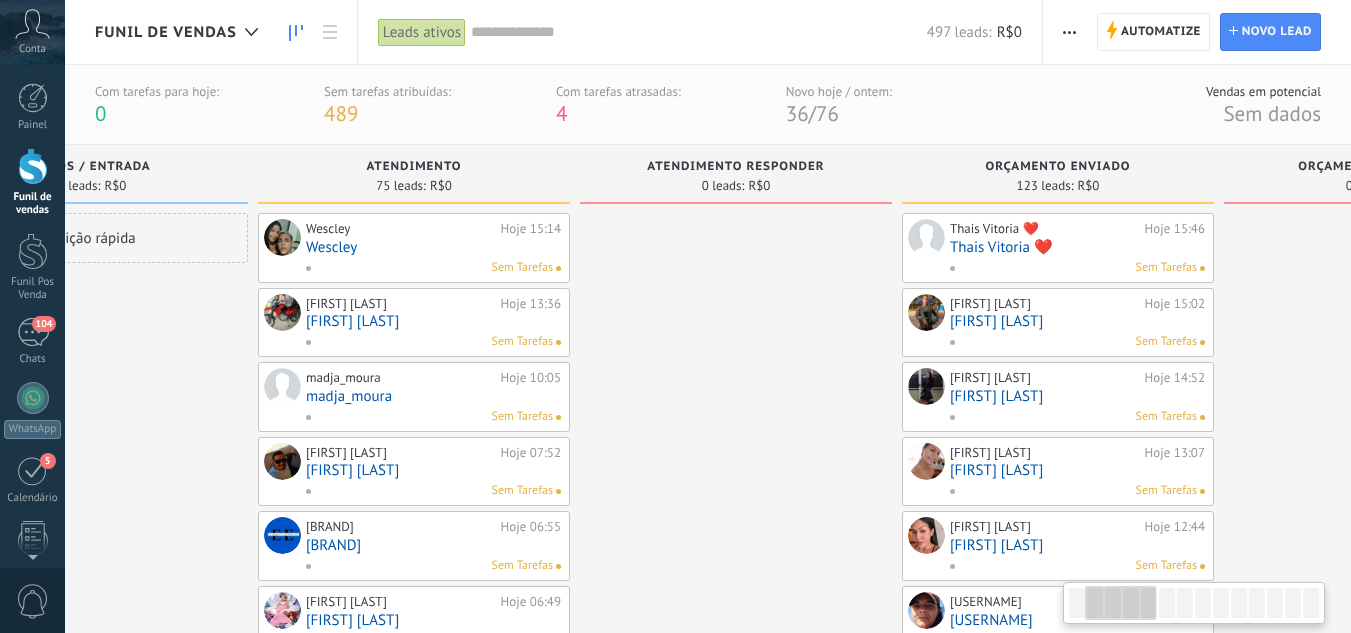drag, startPoint x: 391, startPoint y: 190, endPoint x: 986, endPoint y: 189, distance: 595.00085 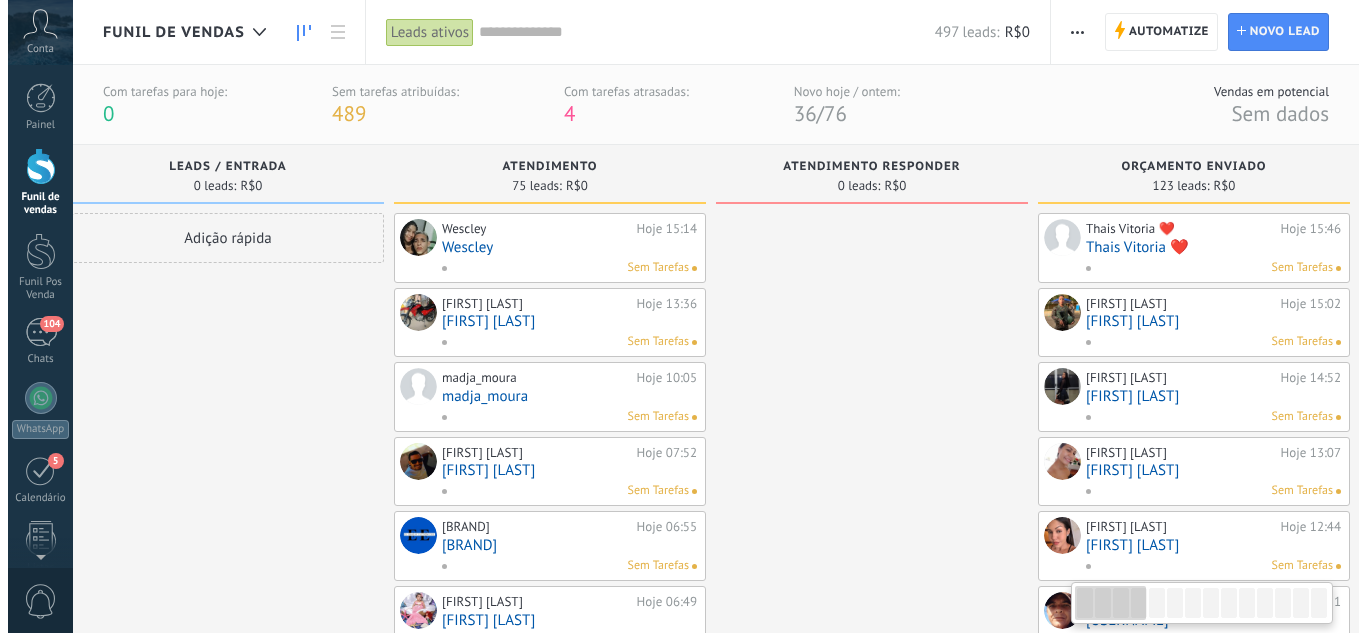 scroll, scrollTop: 0, scrollLeft: 0, axis: both 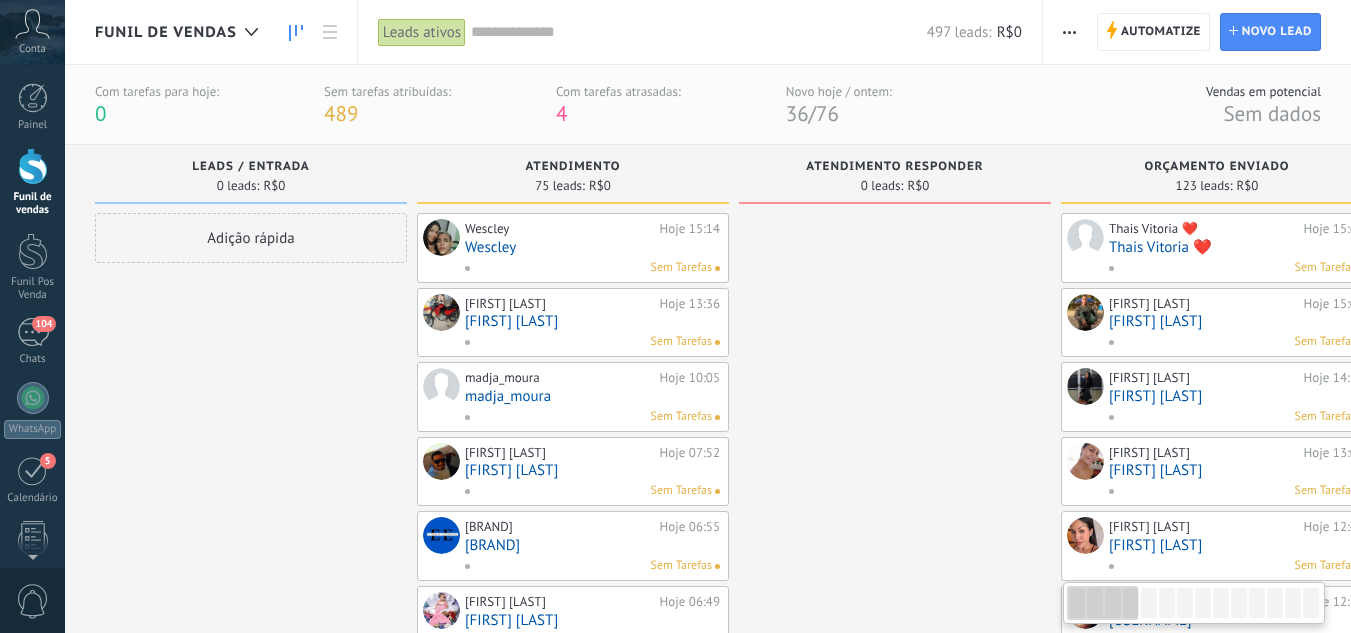drag, startPoint x: 637, startPoint y: 196, endPoint x: 967, endPoint y: 208, distance: 330.2181 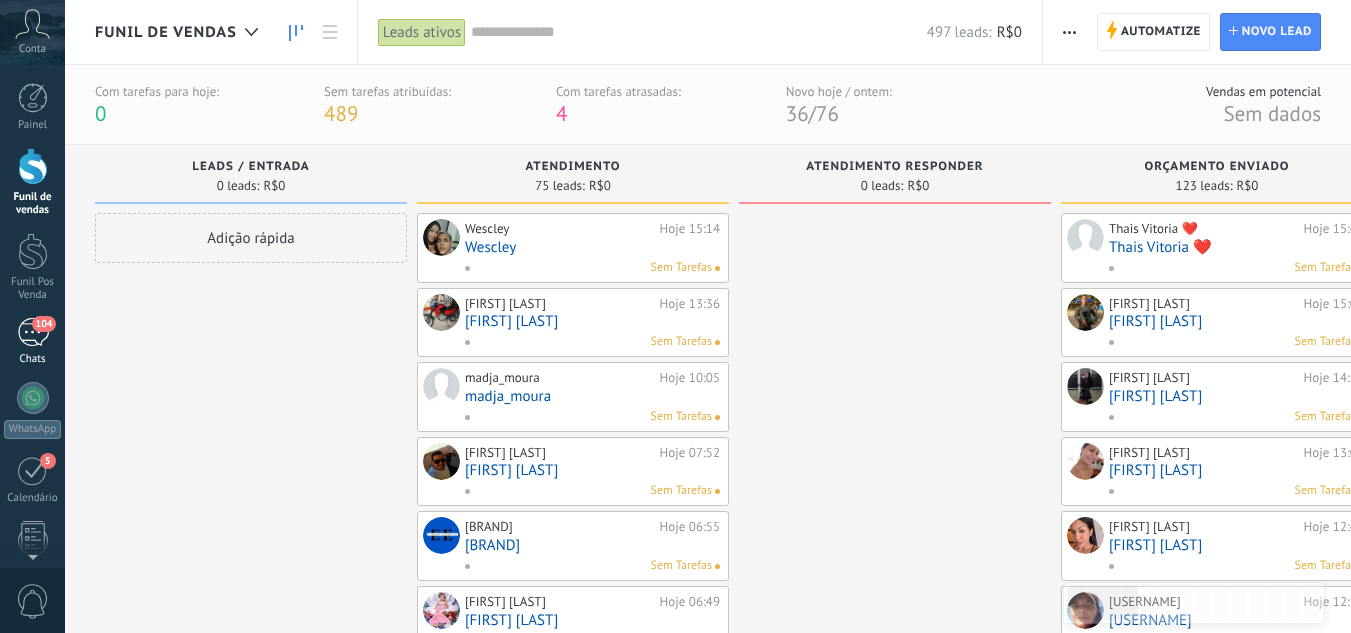 click on "104
Chats" at bounding box center [32, 342] 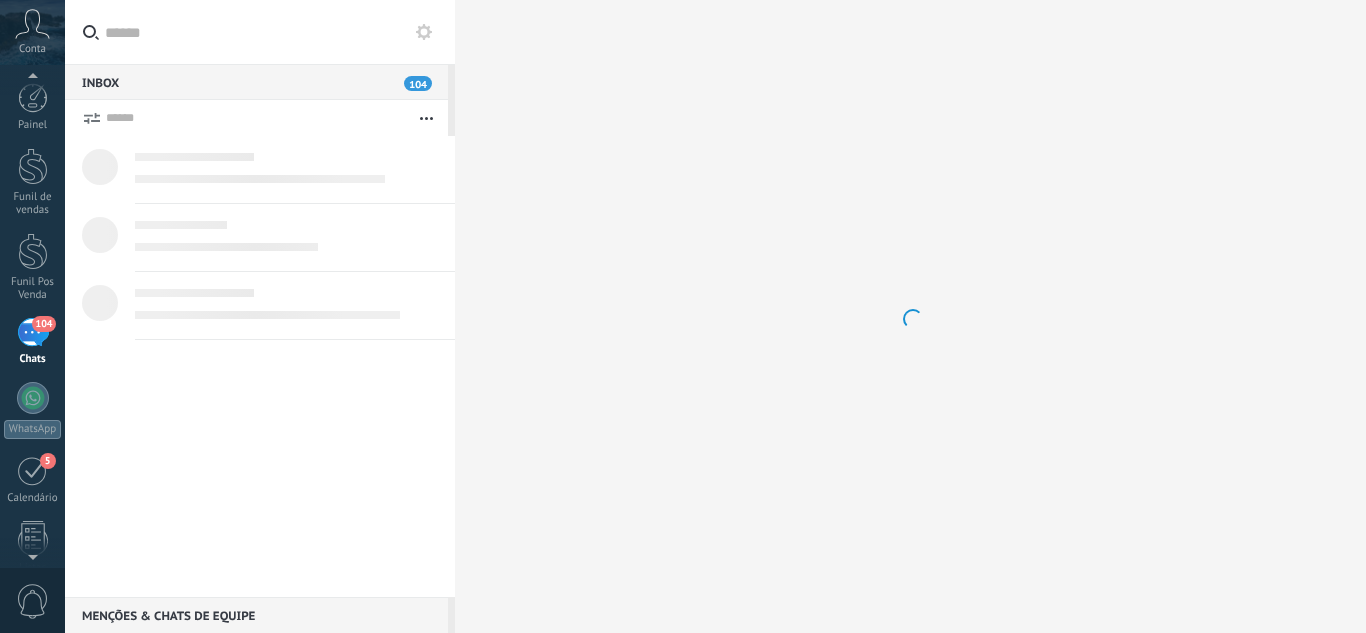 scroll, scrollTop: 19, scrollLeft: 0, axis: vertical 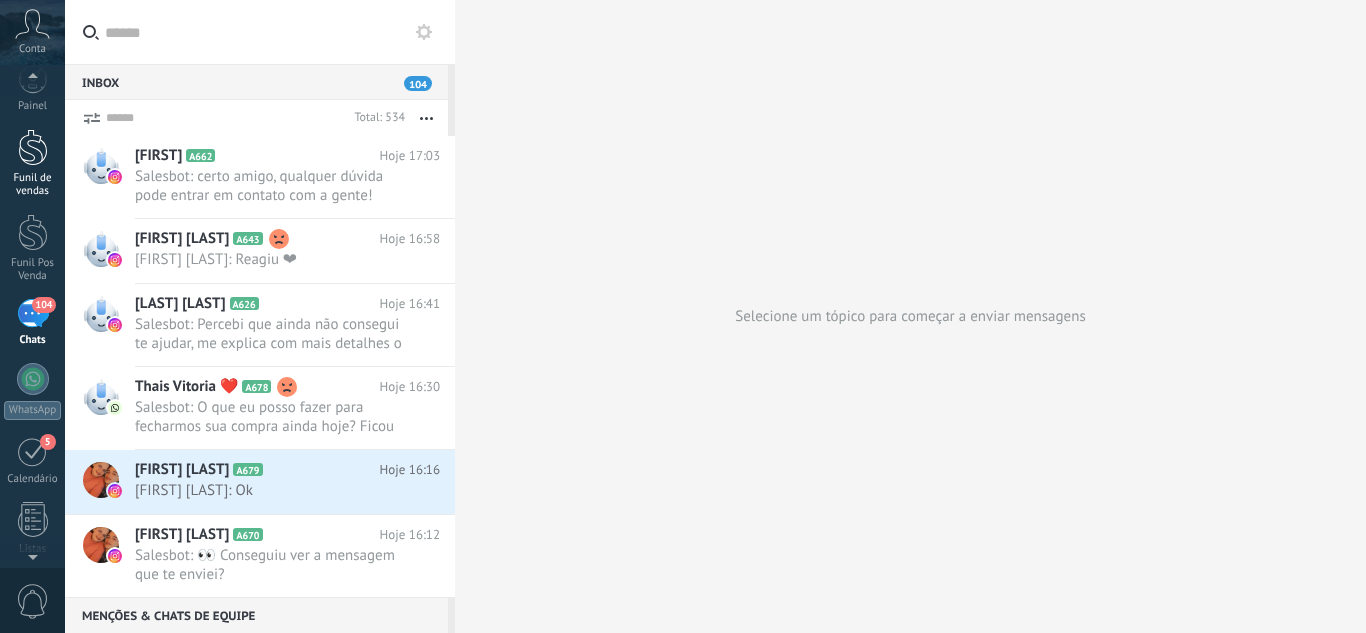 click at bounding box center (33, 147) 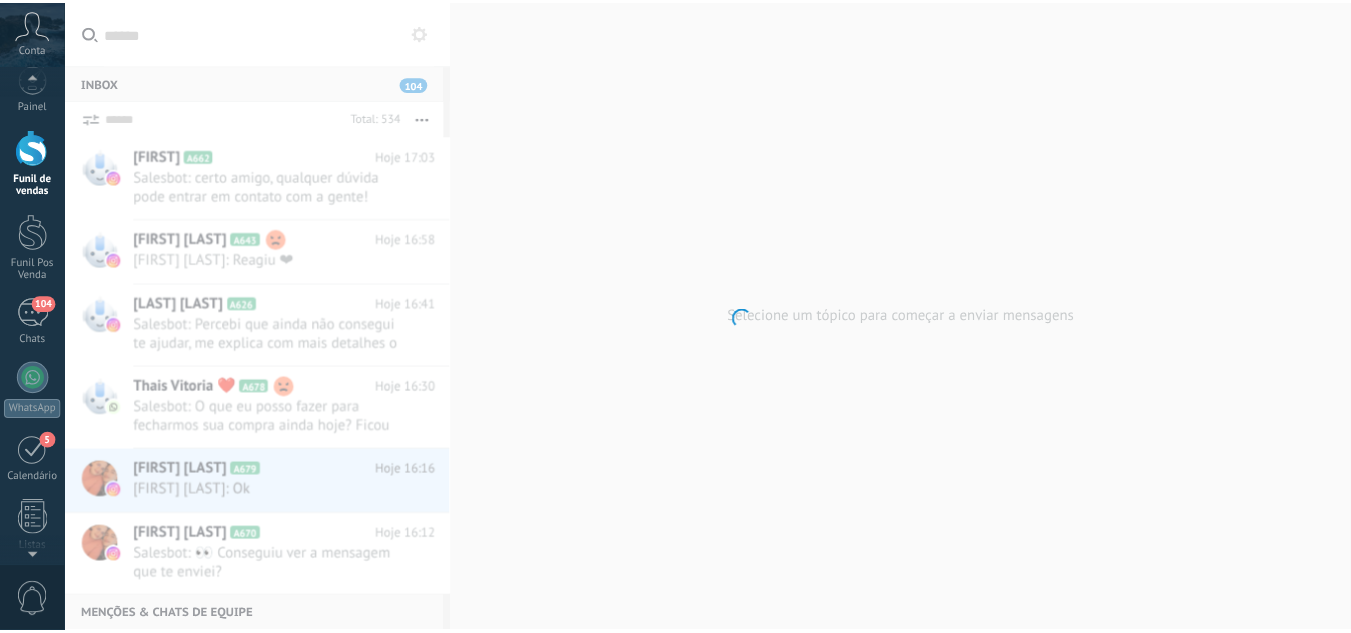 scroll, scrollTop: 0, scrollLeft: 0, axis: both 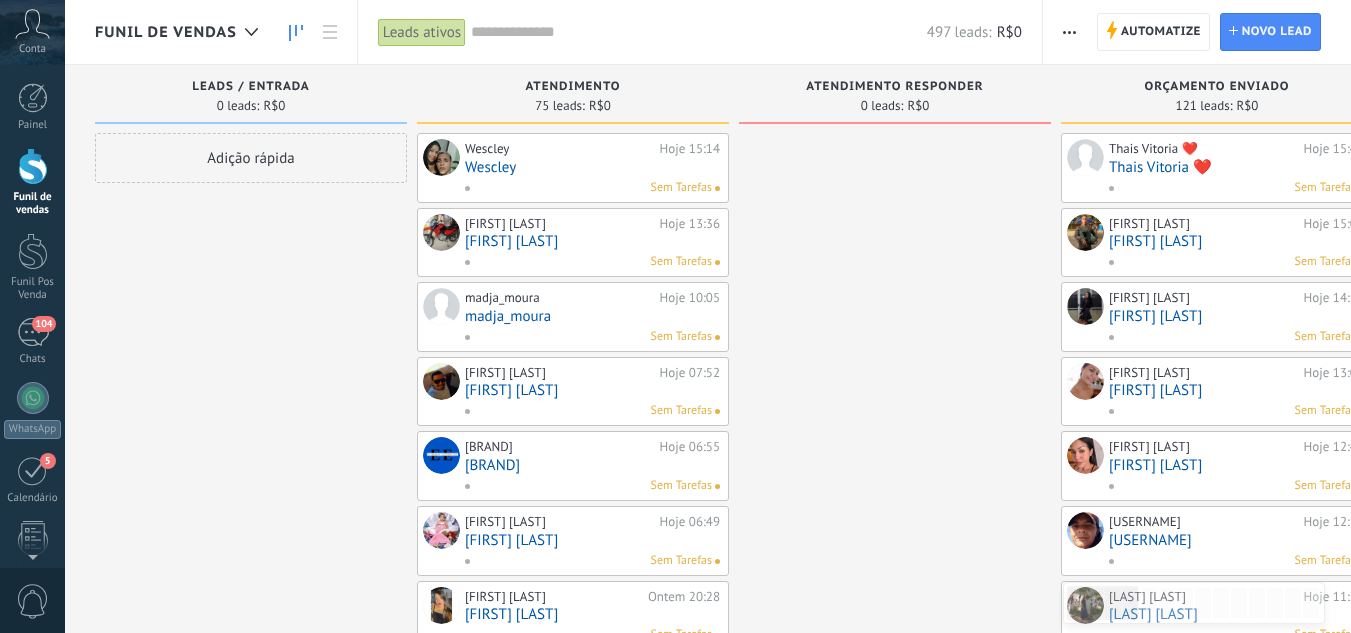 click on "Funil de vendas" at bounding box center (32, 182) 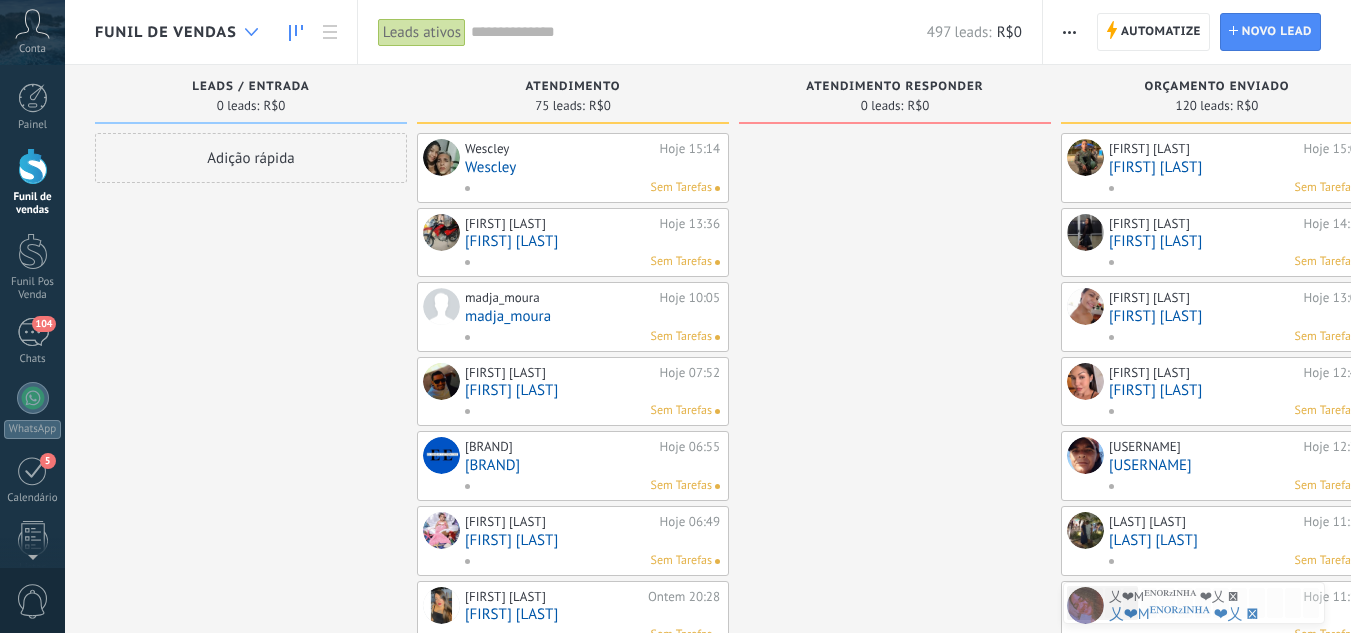 click 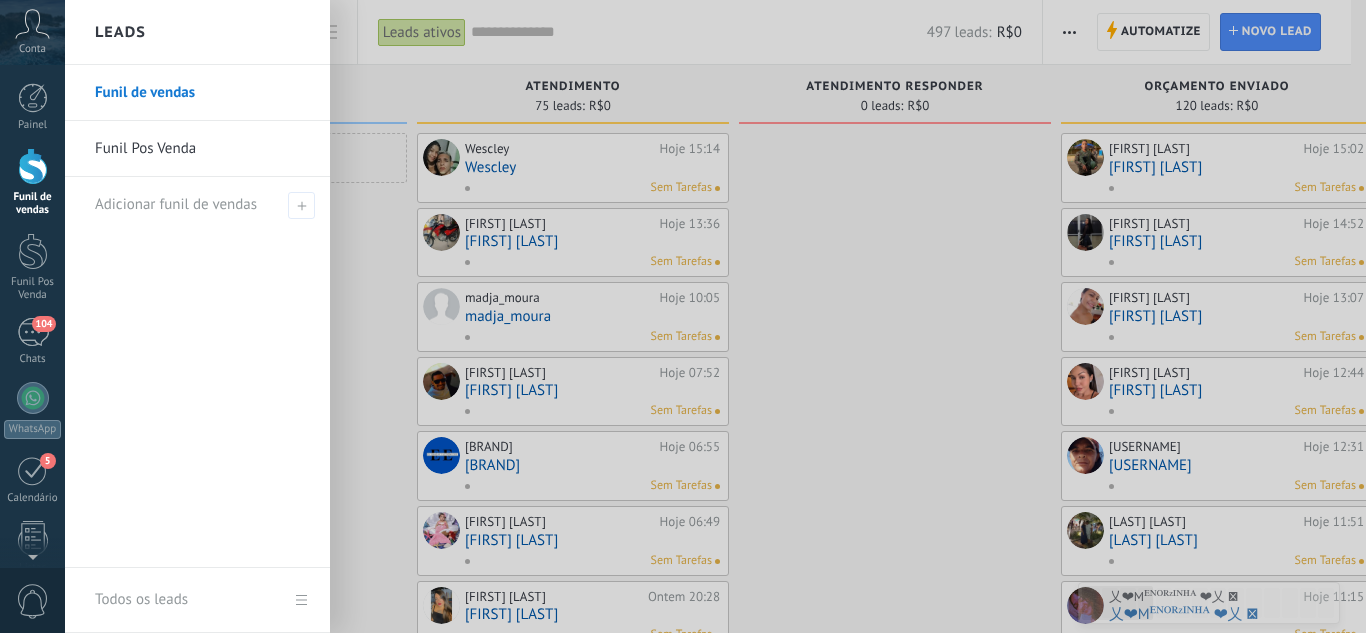 click at bounding box center [748, 316] 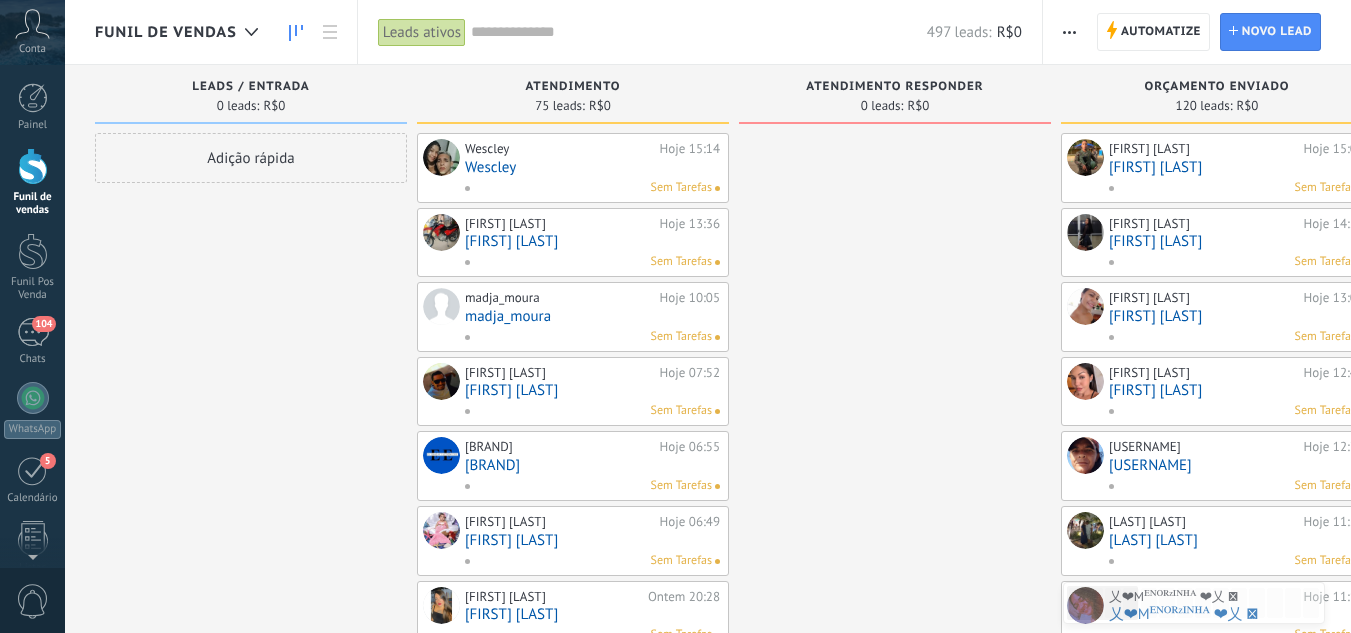 click at bounding box center [33, 166] 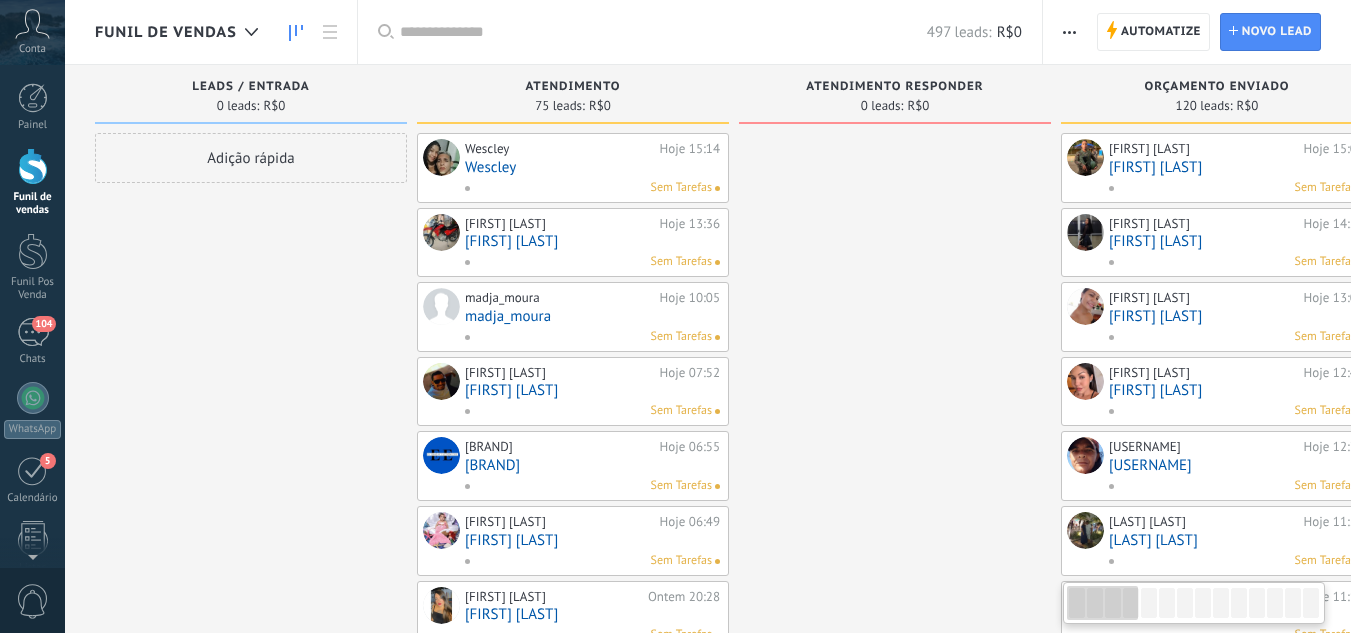 drag, startPoint x: 948, startPoint y: 299, endPoint x: 1123, endPoint y: 189, distance: 206.70027 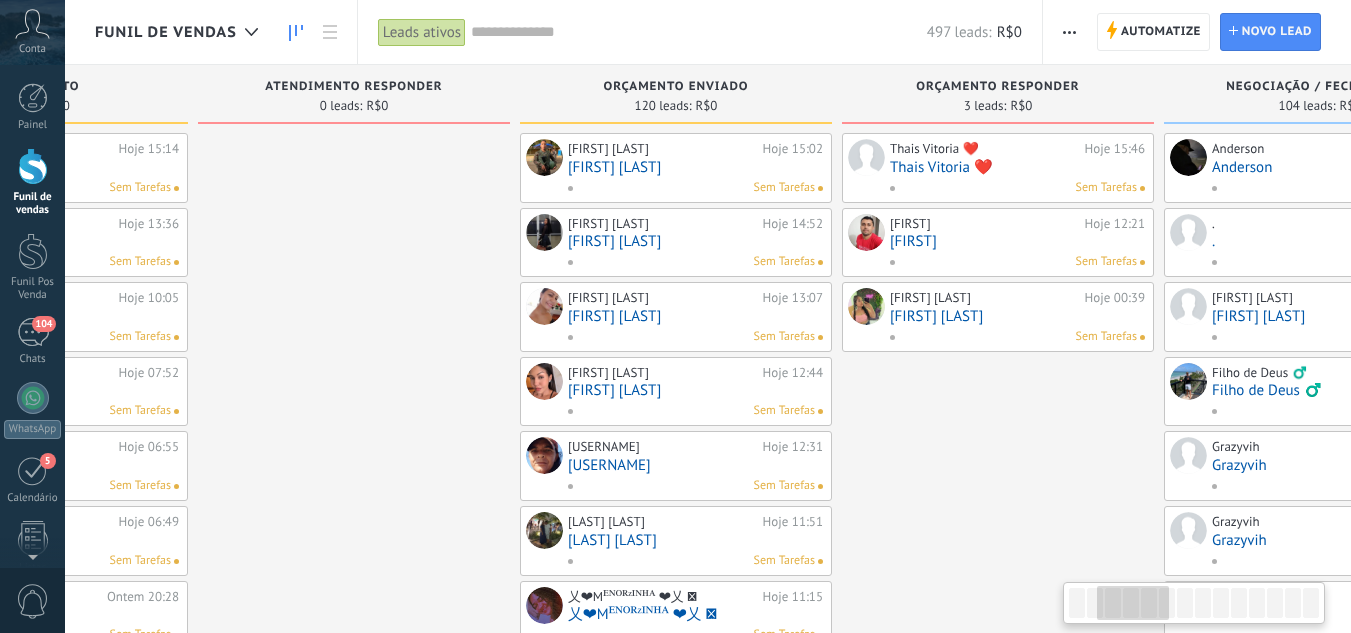 drag, startPoint x: 1018, startPoint y: 430, endPoint x: 888, endPoint y: 409, distance: 131.68523 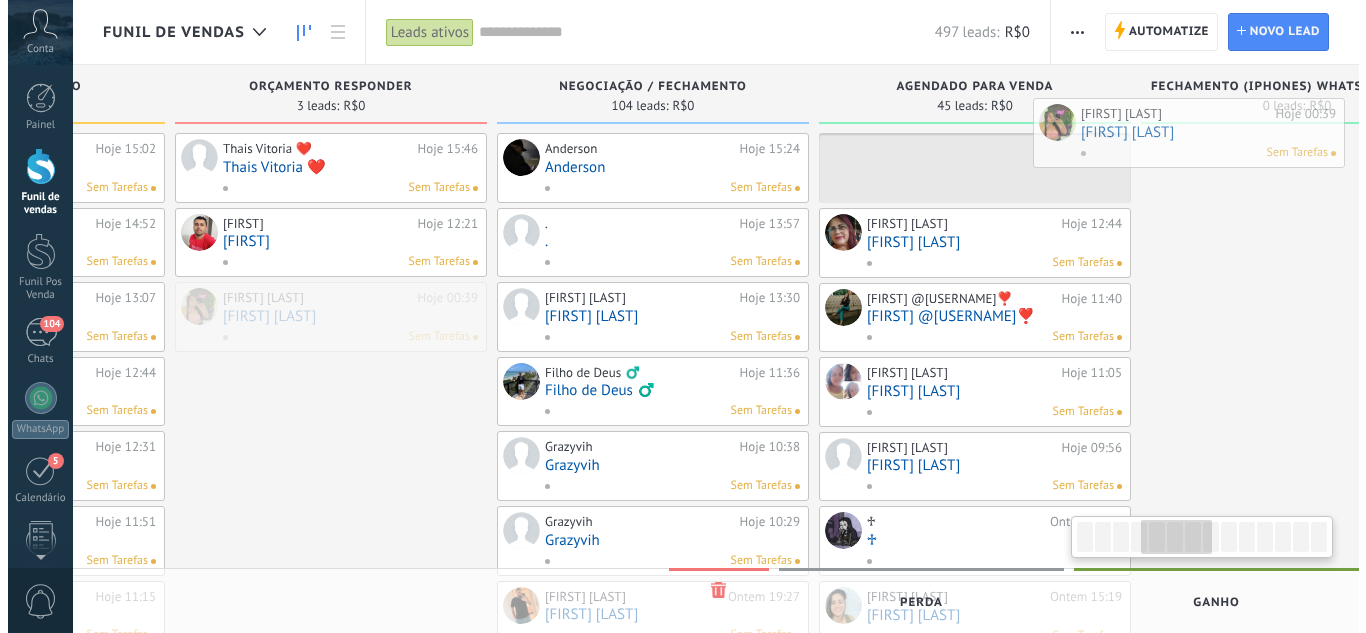 scroll, scrollTop: 0, scrollLeft: 1242, axis: horizontal 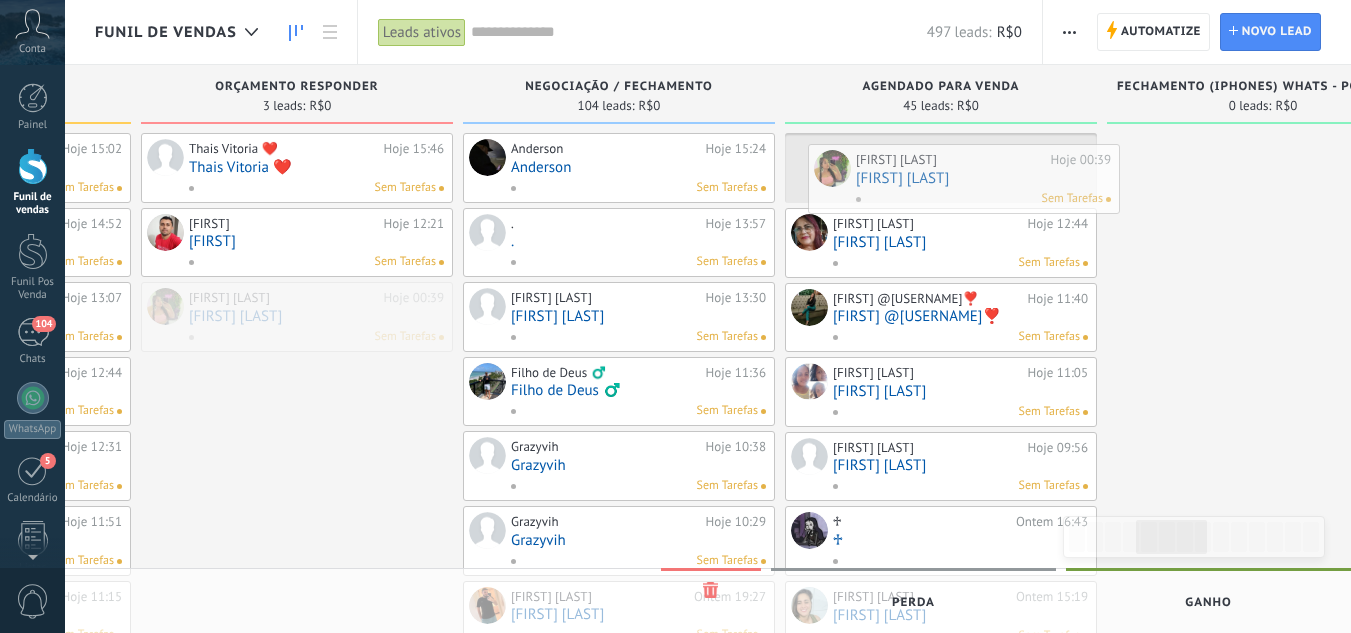 drag, startPoint x: 933, startPoint y: 328, endPoint x: 895, endPoint y: 176, distance: 156.67801 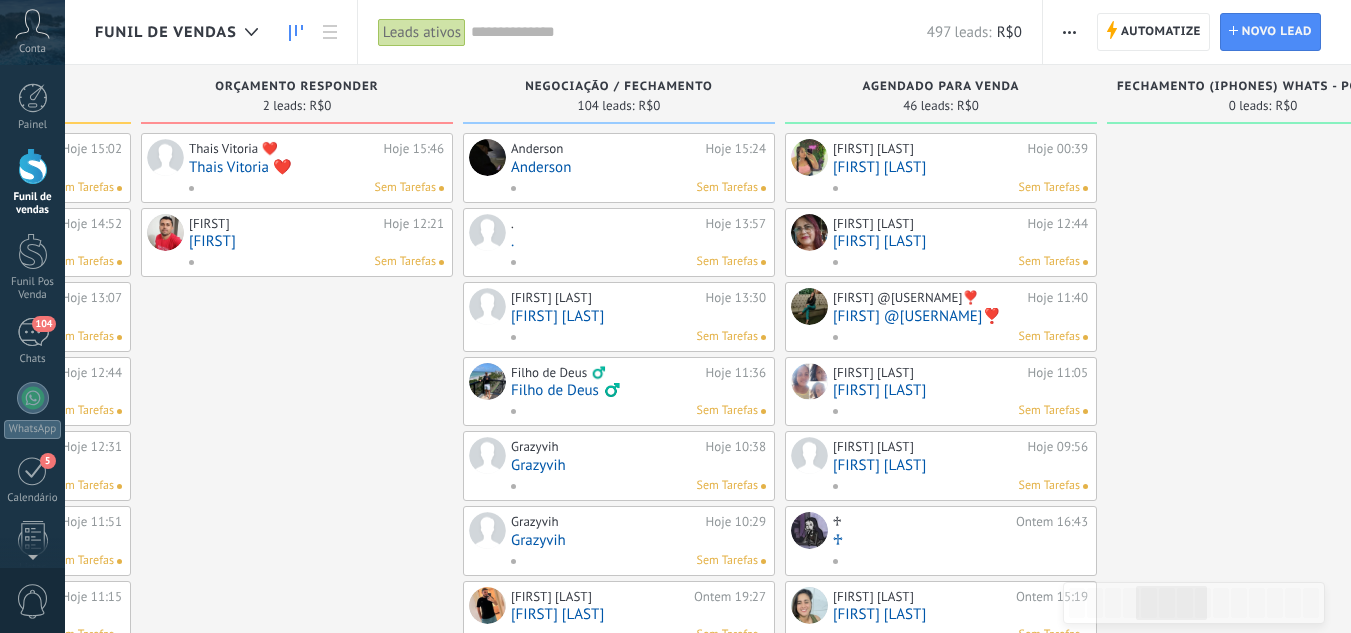 click on "[FIRST]" at bounding box center [316, 241] 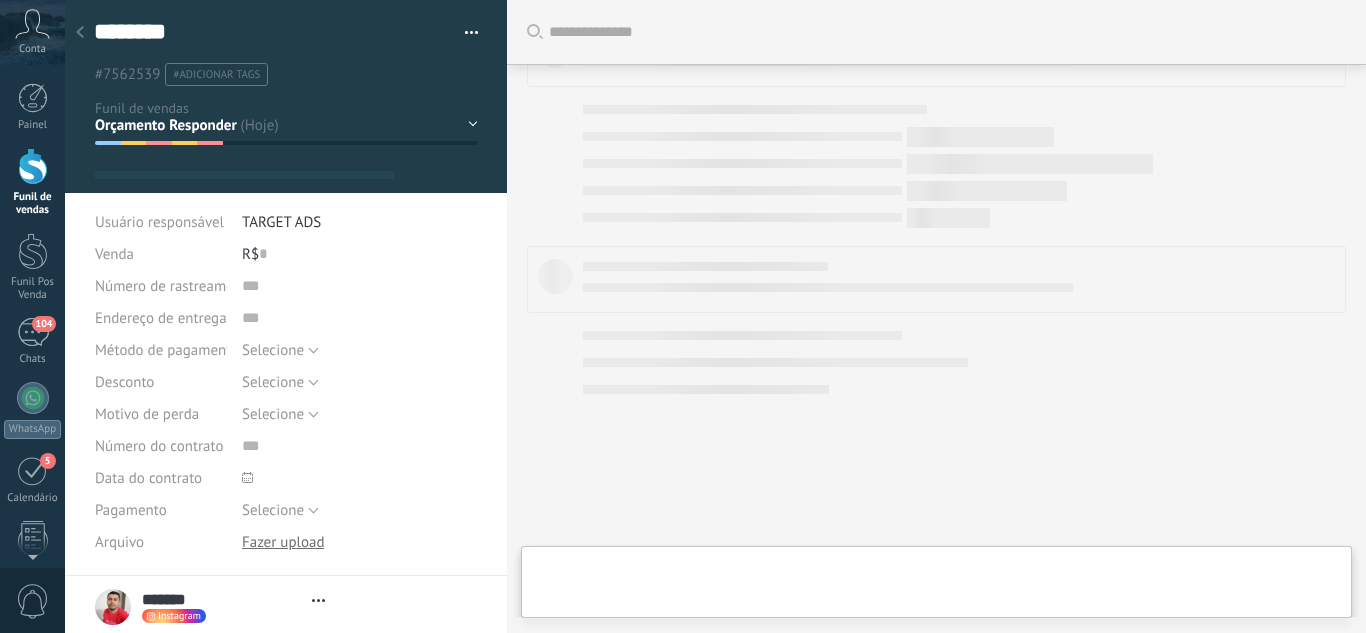 click on "Leads / Entrada
Atendimento
Atendimento Responder
Orçamento Enviado
Orçamento Responder
Negociação / Fechamento
-" at bounding box center [0, 0] 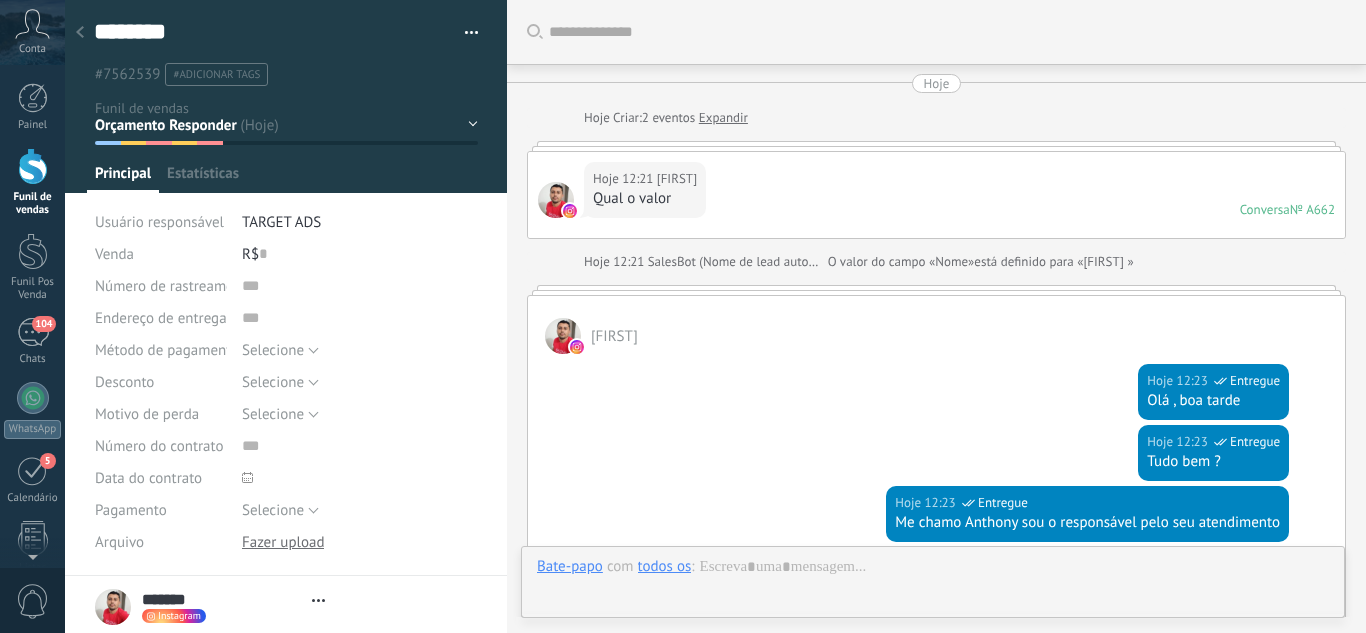 scroll, scrollTop: 1905, scrollLeft: 0, axis: vertical 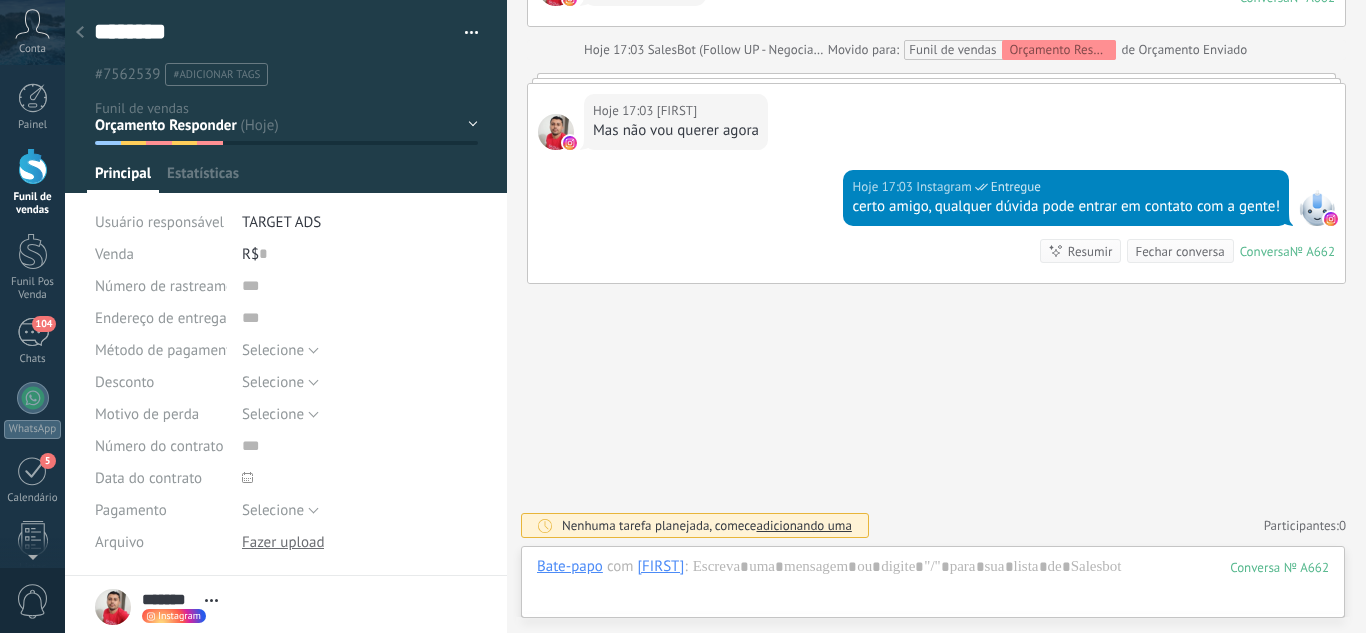 click on "Leads / Entrada
Atendimento
Atendimento Responder
Orçamento Enviado
Orçamento Responder
Negociação / Fechamento
-" at bounding box center (0, 0) 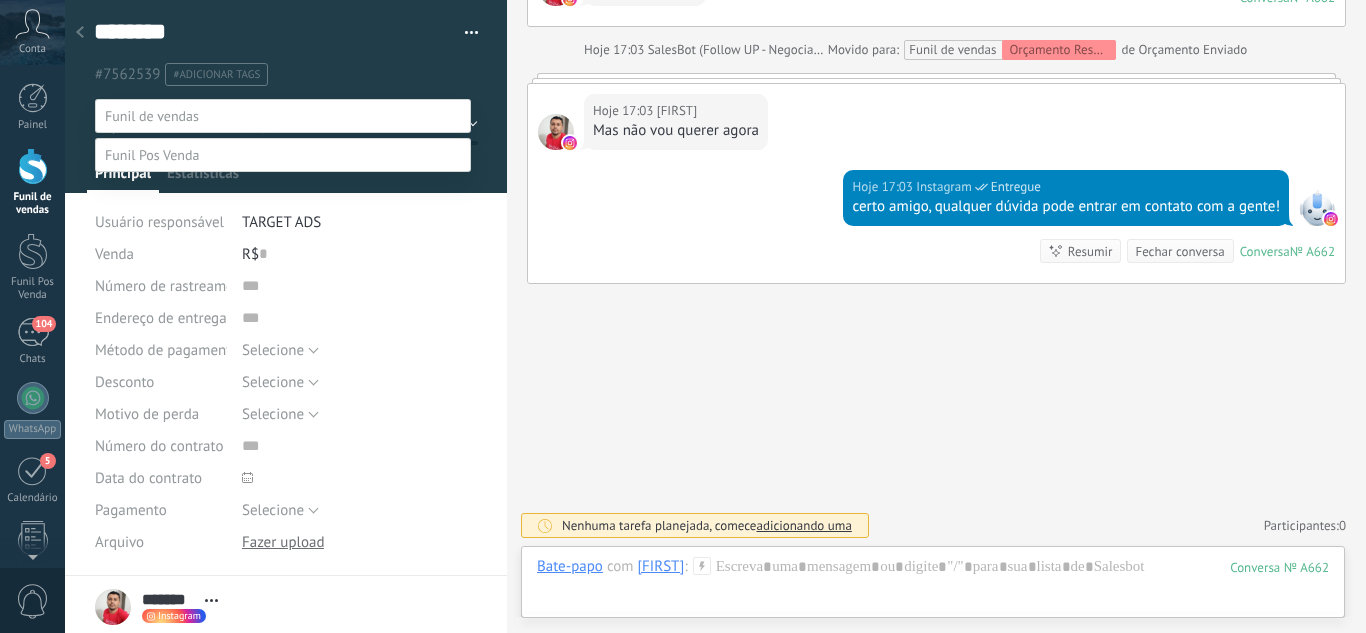 click on "Perdido / Desqualificado" at bounding box center (0, 0) 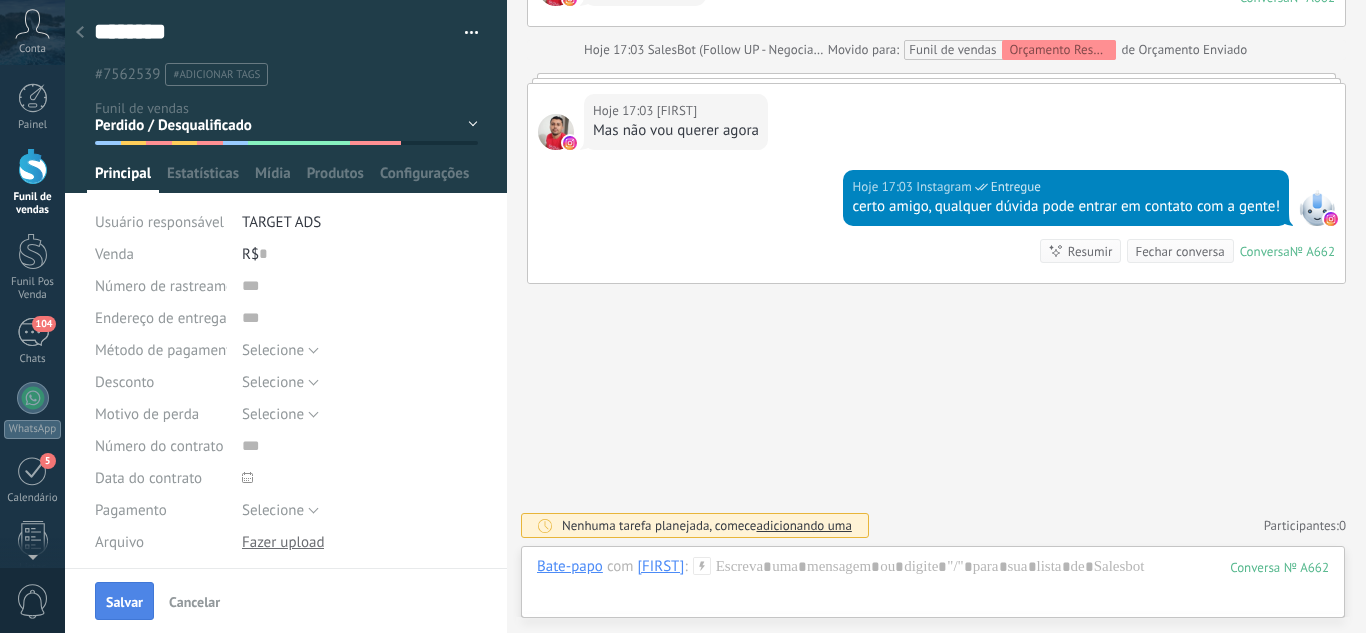 click on "Salvar" at bounding box center [124, 602] 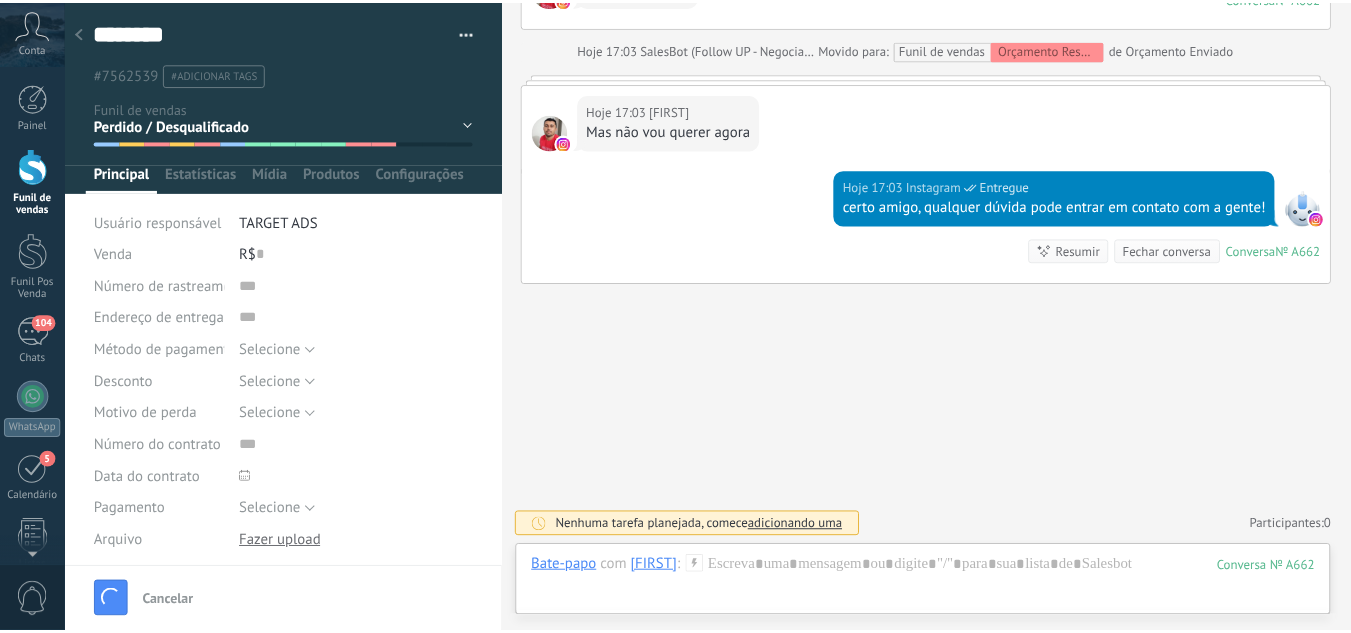 scroll, scrollTop: 1938, scrollLeft: 0, axis: vertical 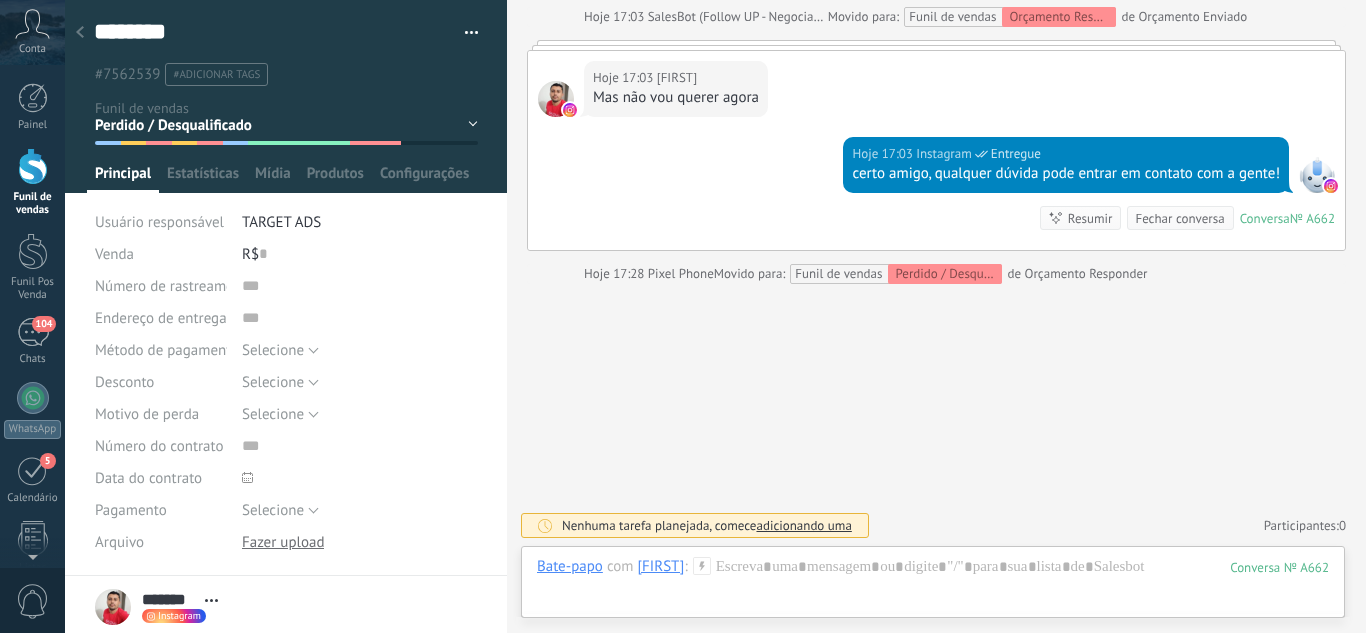 click 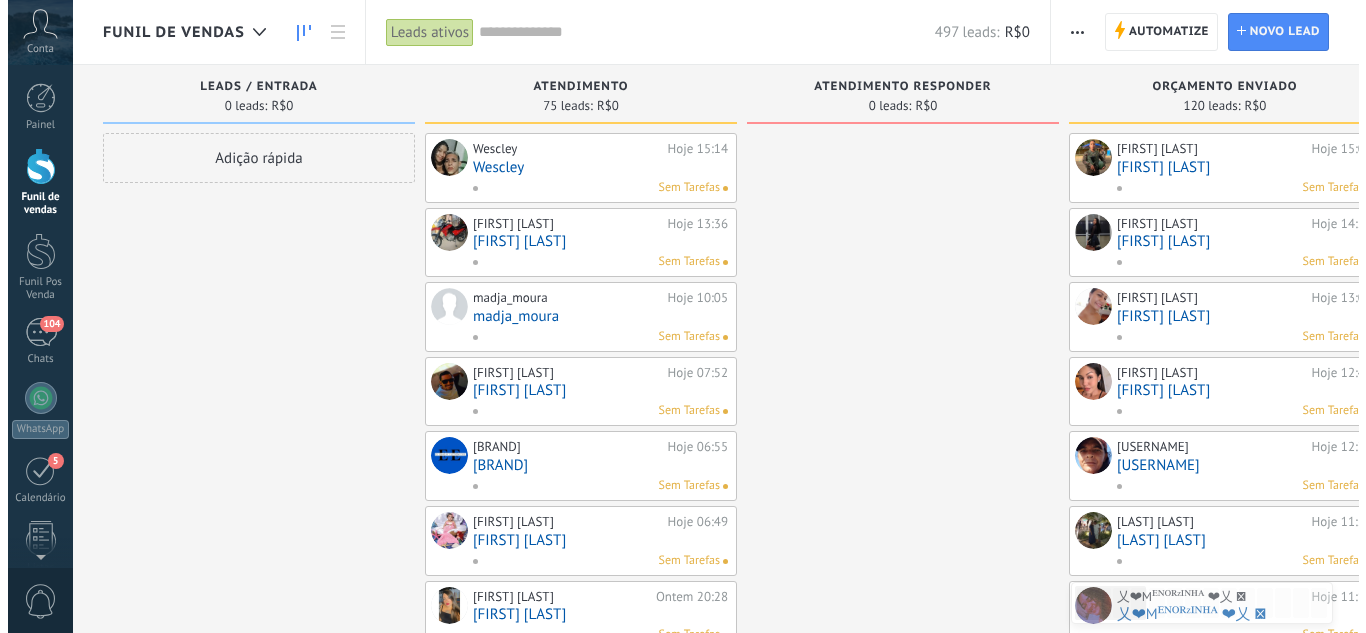 scroll, scrollTop: 0, scrollLeft: 801, axis: horizontal 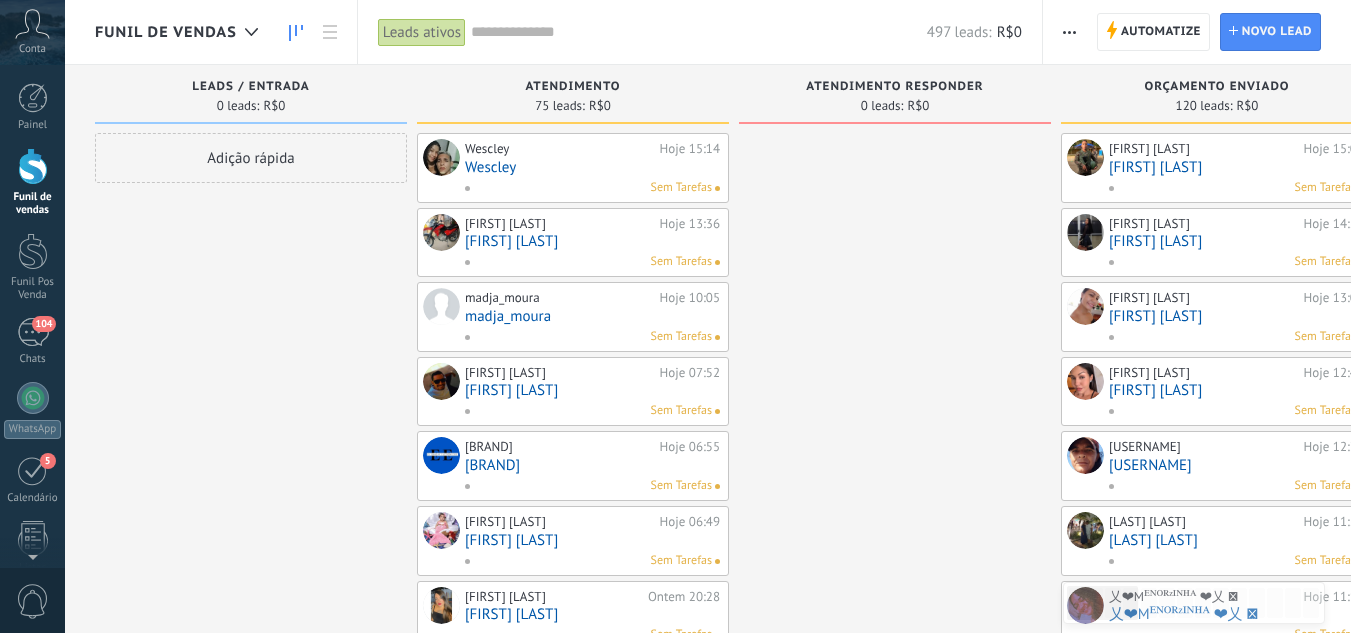 drag, startPoint x: 906, startPoint y: 175, endPoint x: 7, endPoint y: 74, distance: 904.65576 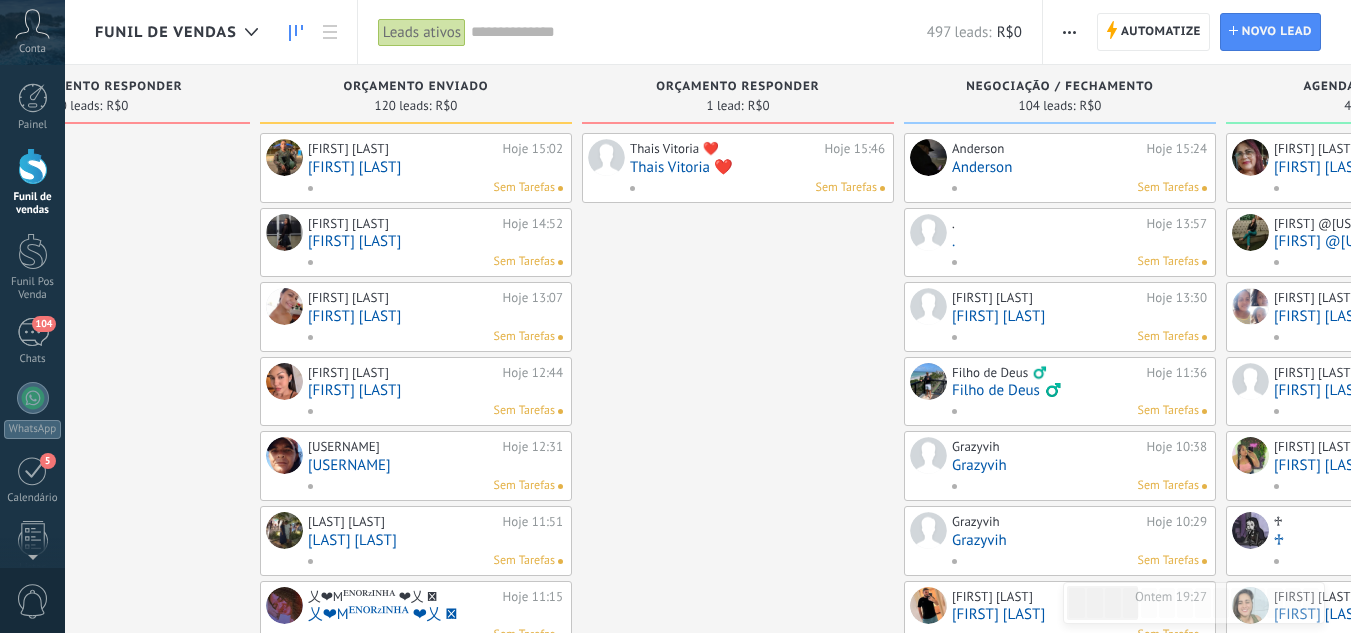 click on ".abccls-1,.abccls-2{fill-rule:evenodd}.abccls-2{fill:#fff} .abfcls-1{fill:none}.abfcls-2{fill:#fff} .abncls-1{isolation:isolate}.abncls-2{opacity:.06}.abncls-2,.abncls-3,.abncls-6{mix-blend-mode:multiply}.abncls-3{opacity:.15}.abncls-4,.abncls-8{fill:#fff}.abncls-5{fill:url(#abnlinear-gradient)}.abncls-6{opacity:.04}.abncls-7{fill:url(#abnlinear-gradient-2)}.abncls-8{fill-rule:evenodd} .abqst0{fill:#ffa200} .abwcls-1{fill:#252525} .cls-1{isolation:isolate} .acicls-1{fill:none} .aclcls-1{fill:#232323} .acnst0{display:none} .addcls-1,.addcls-2{fill:none;stroke-miterlimit:10}.addcls-1{stroke:#dfe0e5}.addcls-2{stroke:#a1a7ab} .adecls-1,.adecls-2{fill:none;stroke-miterlimit:10}.adecls-1{stroke:#dfe0e5}.adecls-2{stroke:#a1a7ab} .adqcls-1{fill:#8591a5;fill-rule:evenodd} .aeccls-1{fill:#5c9f37} .aeecls-1{fill:#f86161} .aejcls-1{fill:#8591a5;fill-rule:evenodd} .aekcls-1{fill-rule:evenodd} .aelcls-1{fill-rule:evenodd;fill:currentColor} .aemcls-1{fill-rule:evenodd;fill:currentColor} .aencls-2{fill:#f86161;opacity:.3}" at bounding box center [675, 316] 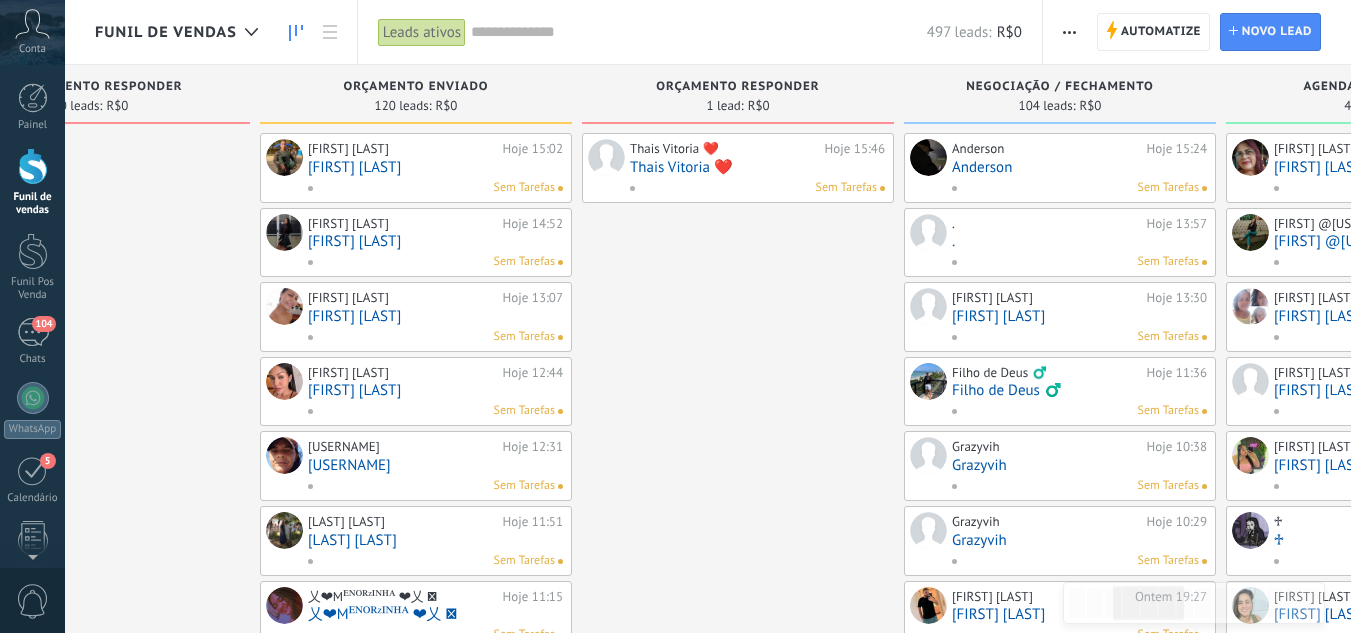 click on "Thais Vitoria ❤️" at bounding box center (757, 167) 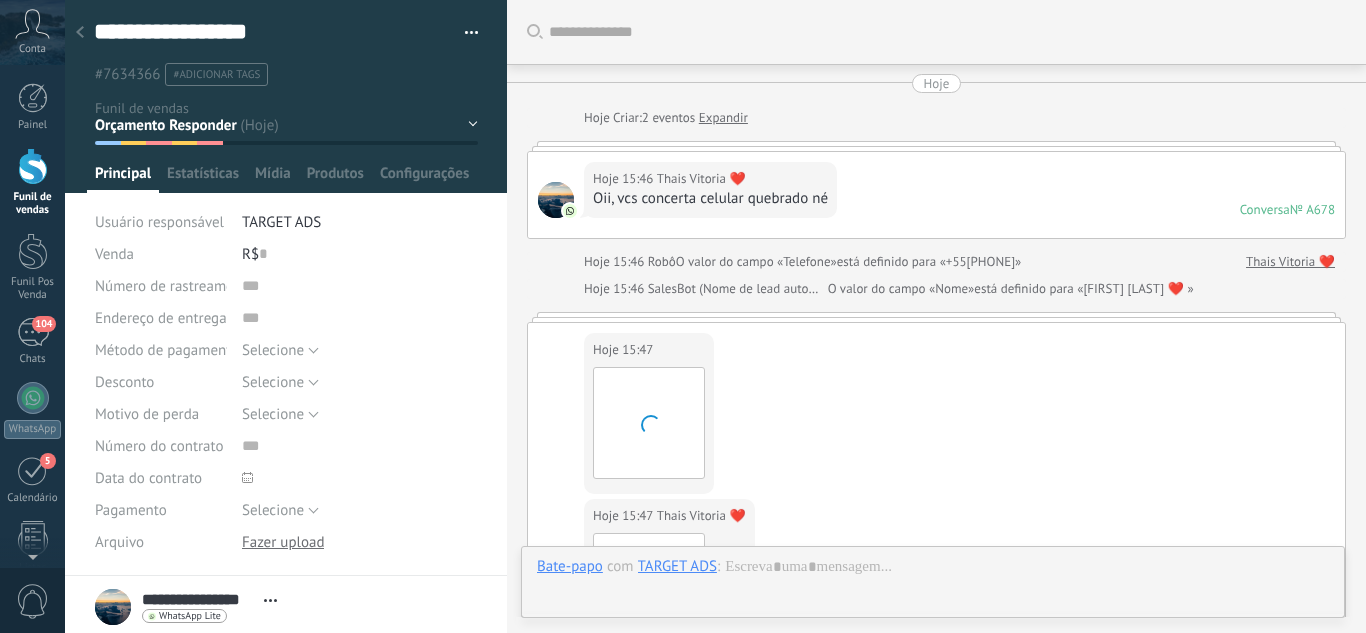 scroll, scrollTop: 30, scrollLeft: 0, axis: vertical 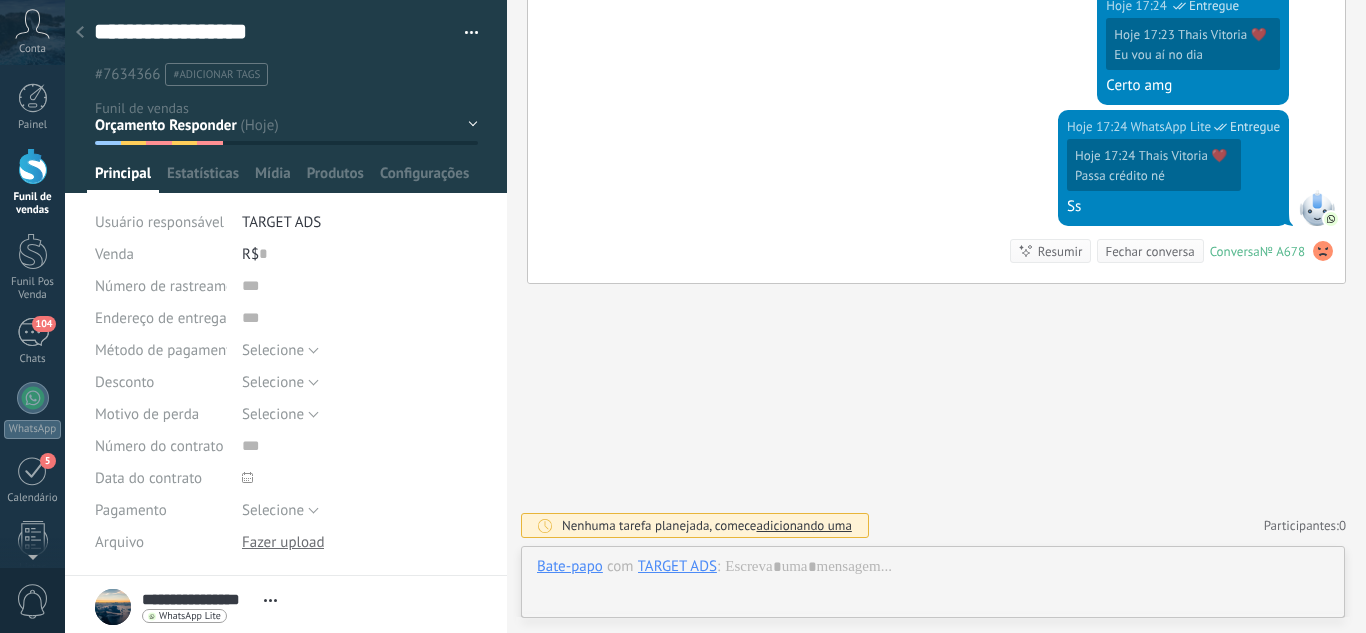 click on "Leads / Entrada
Atendimento
Atendimento Responder
Orçamento Enviado
Orçamento Responder
Negociação / Fechamento
-" at bounding box center [0, 0] 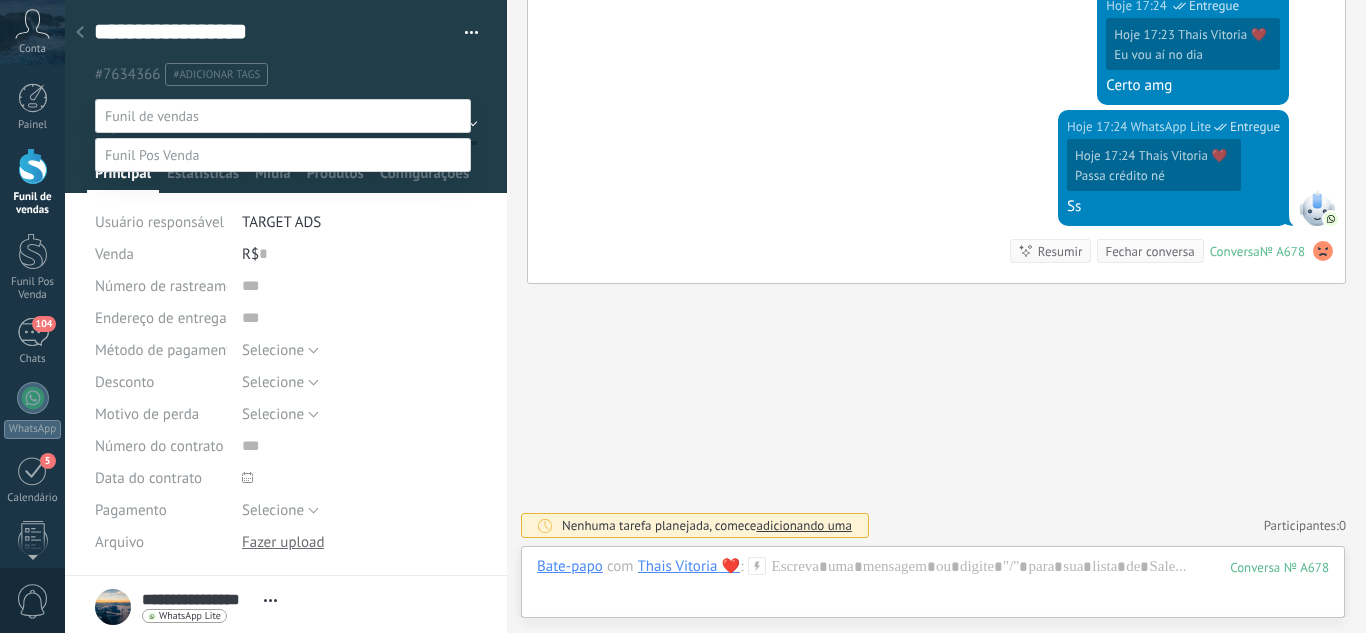 click on "Agendado Para Venda" at bounding box center (0, 0) 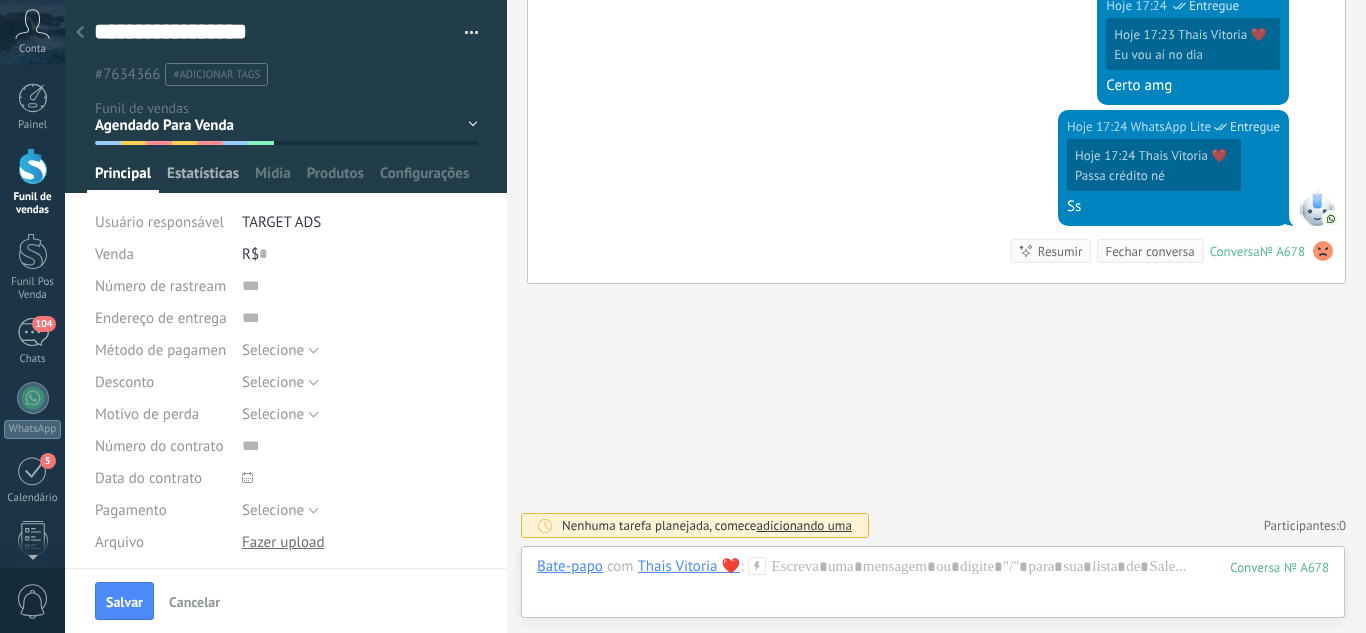 drag, startPoint x: 138, startPoint y: 597, endPoint x: 214, endPoint y: 184, distance: 419.9345 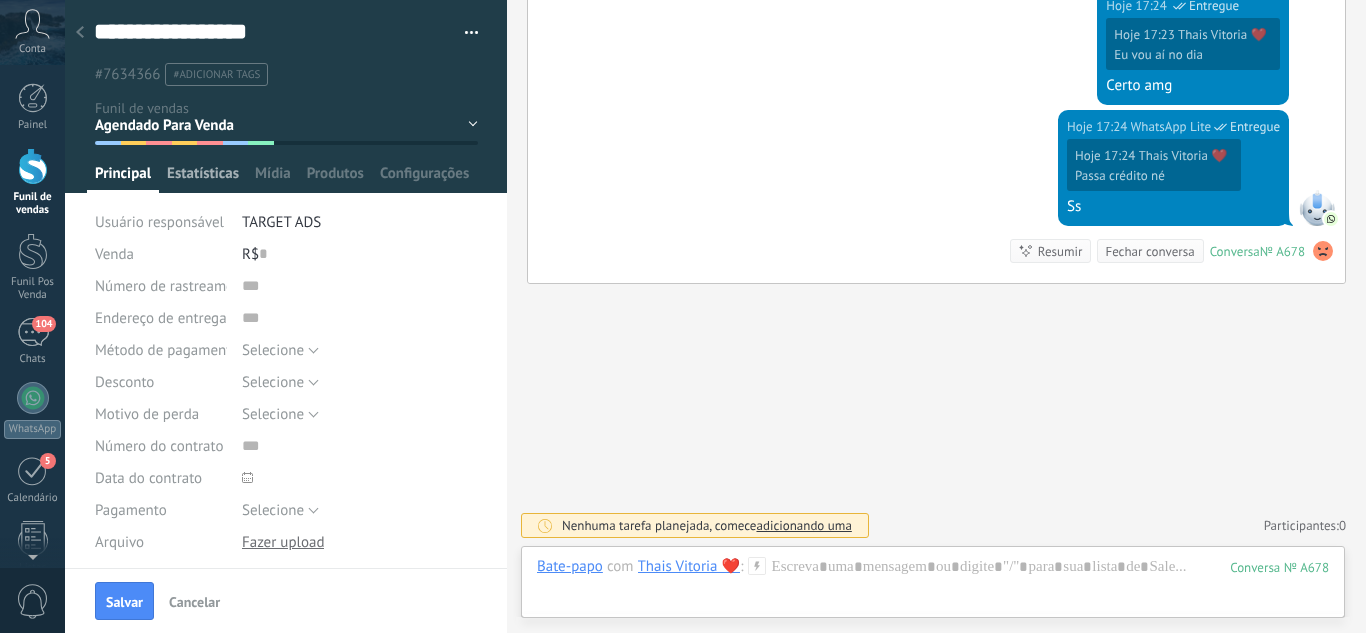 click on "Salvar
Cancelar" at bounding box center [286, 600] 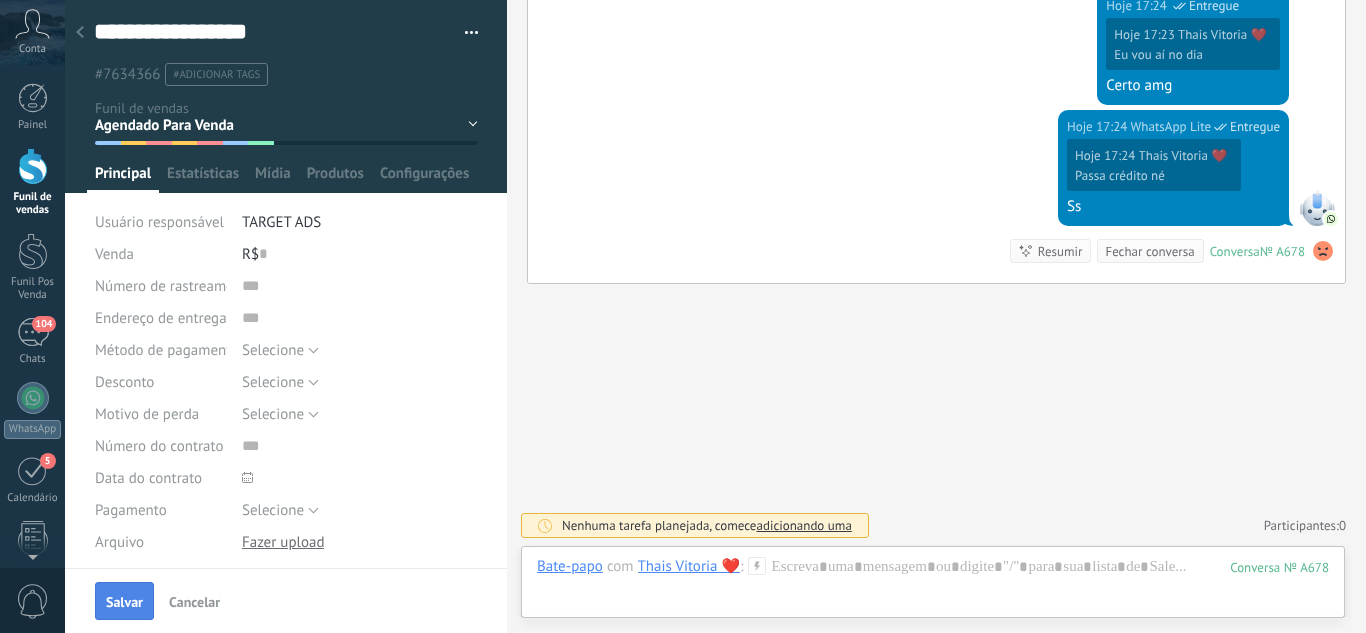 click on "Salvar" at bounding box center (124, 602) 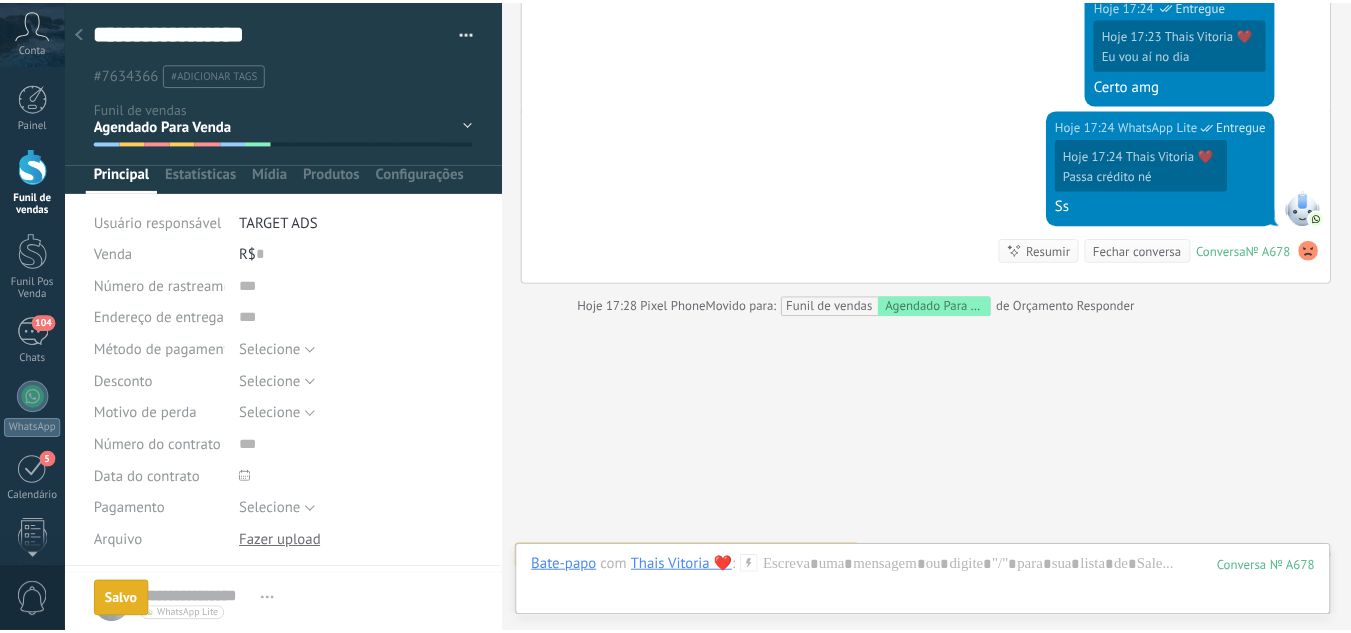 scroll, scrollTop: 2709, scrollLeft: 0, axis: vertical 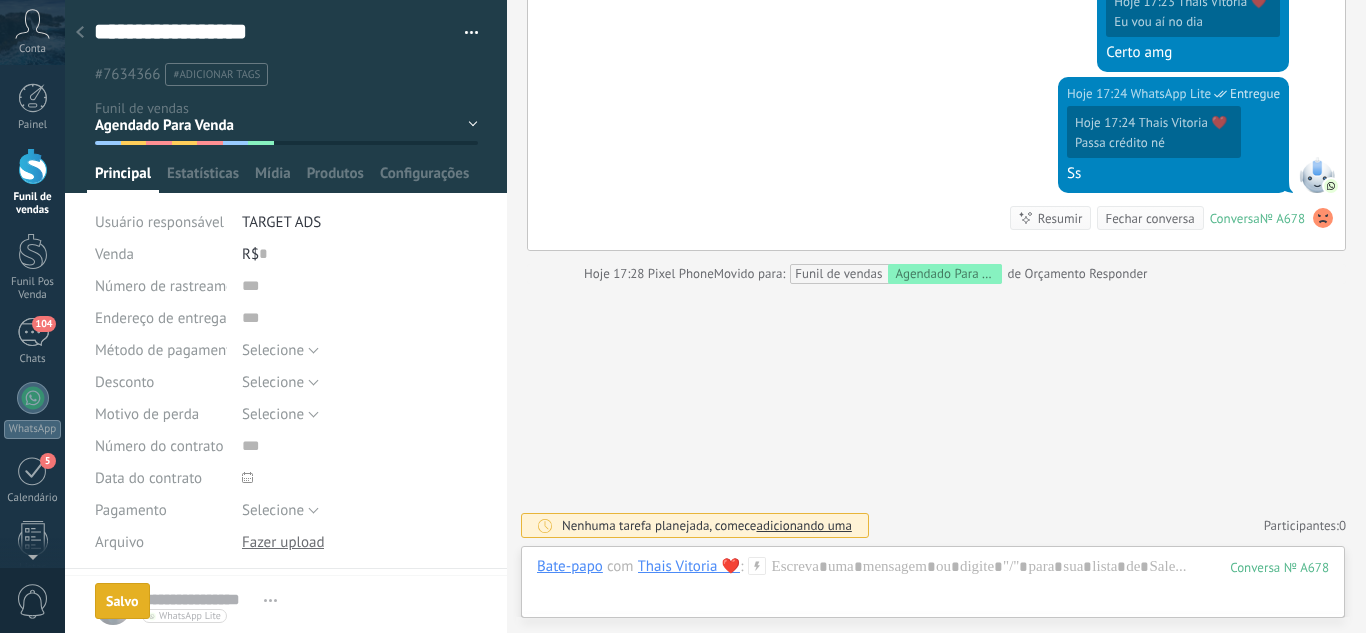 click at bounding box center [80, 33] 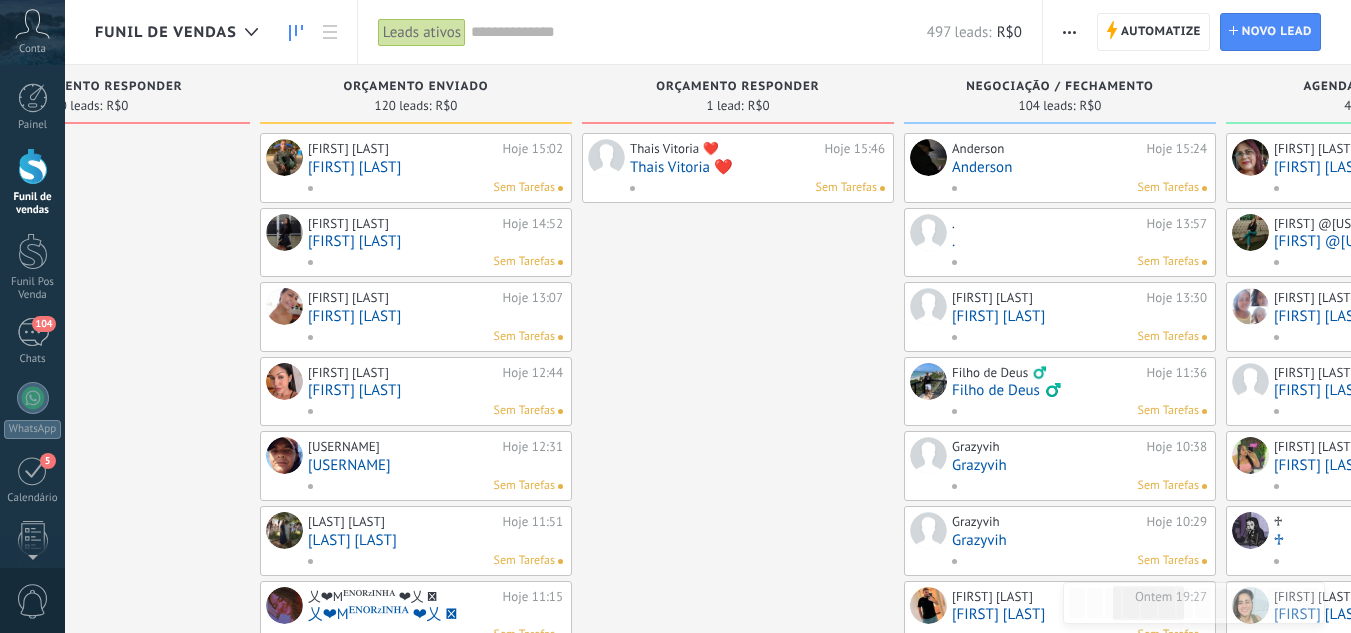 click on "Funil de vendas" at bounding box center (211, 32) 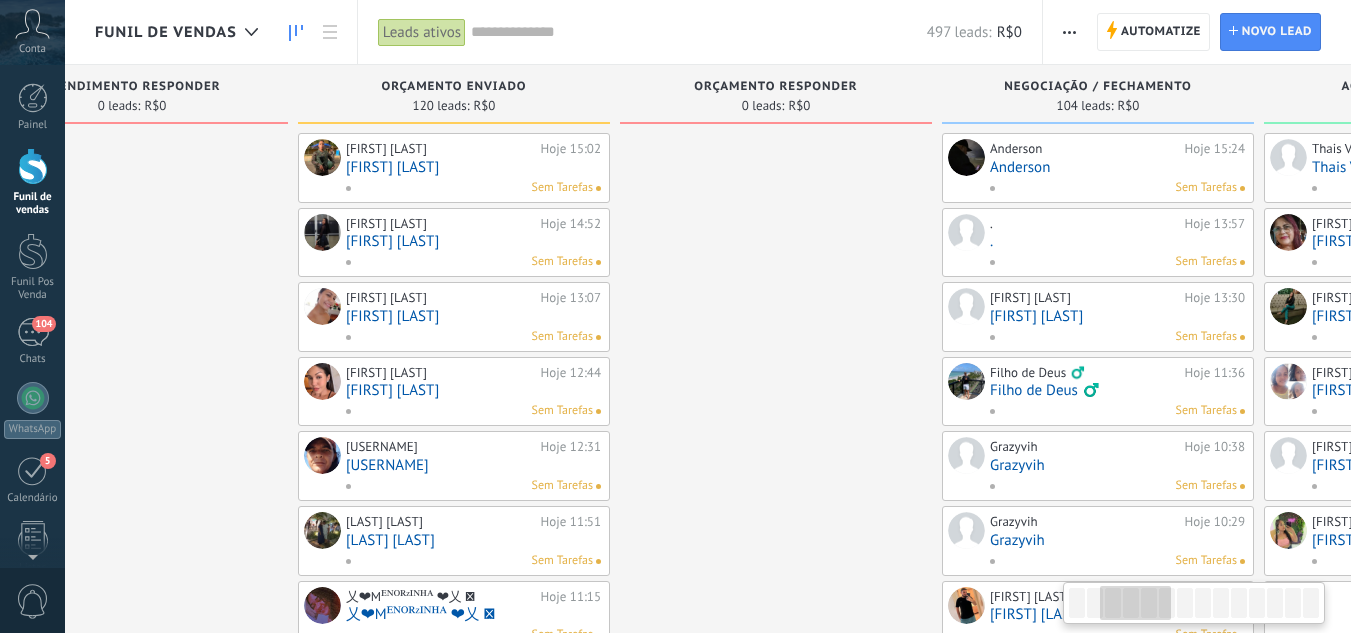 drag, startPoint x: 845, startPoint y: 200, endPoint x: 6, endPoint y: 59, distance: 850.76556 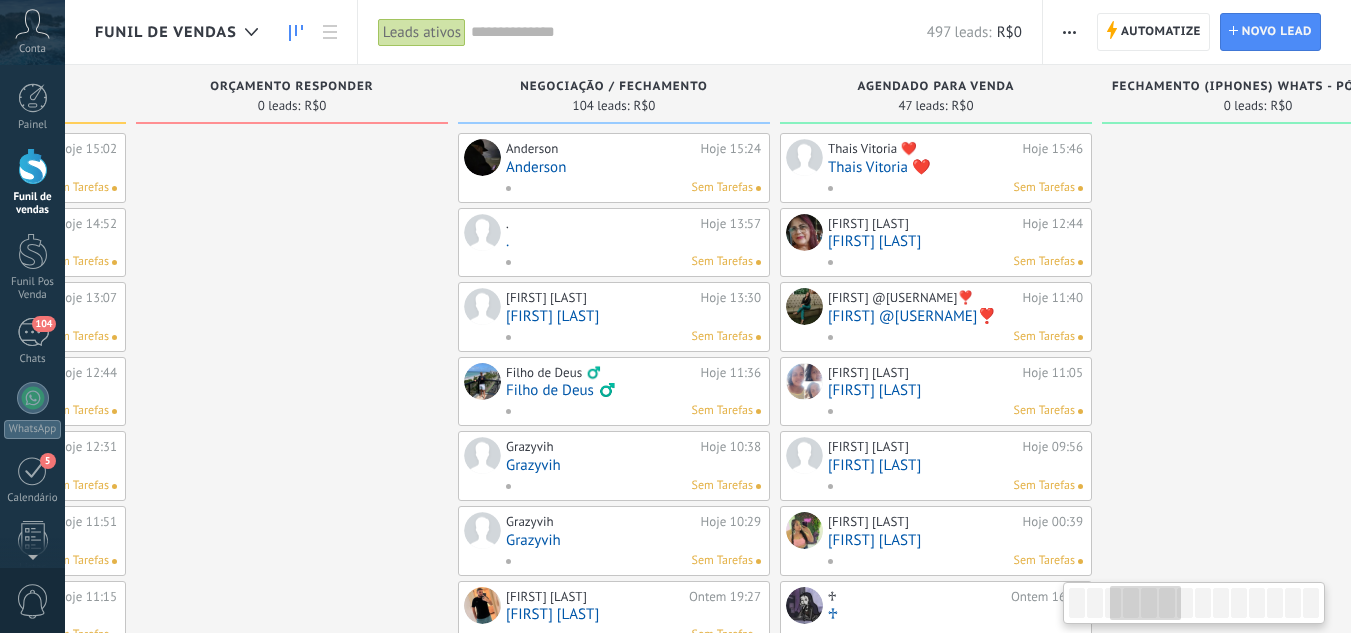 drag, startPoint x: 796, startPoint y: 201, endPoint x: 291, endPoint y: 151, distance: 507.4692 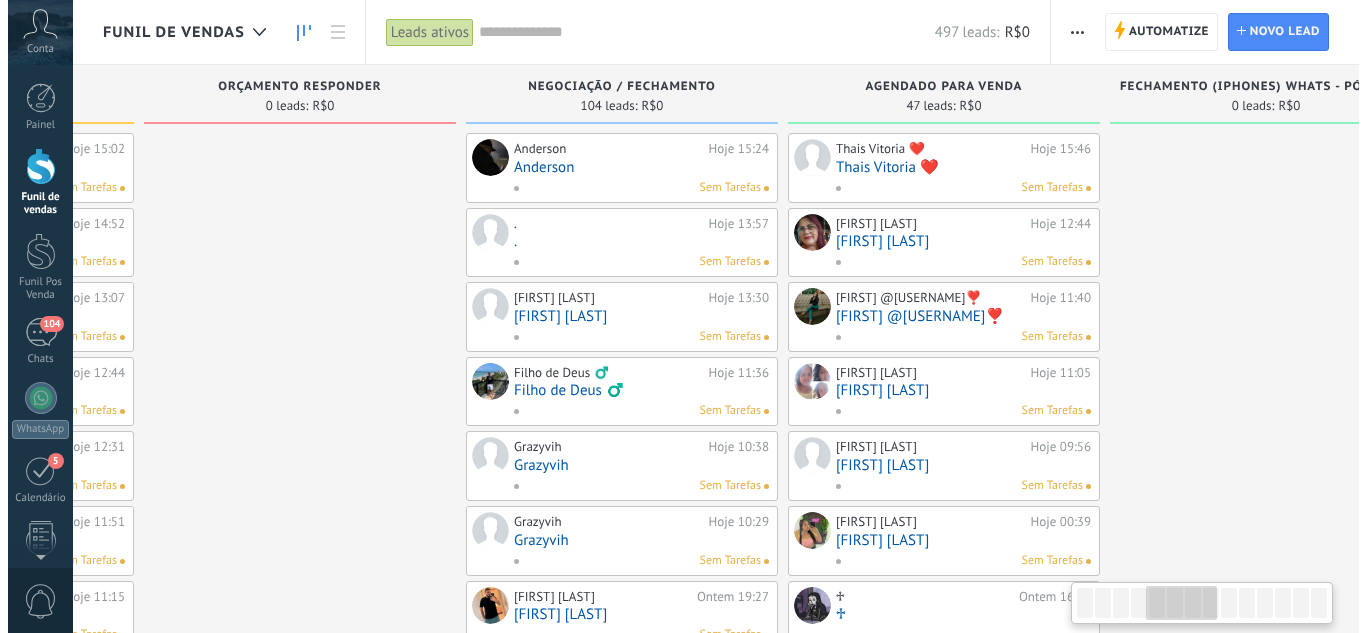 scroll, scrollTop: 0, scrollLeft: 1268, axis: horizontal 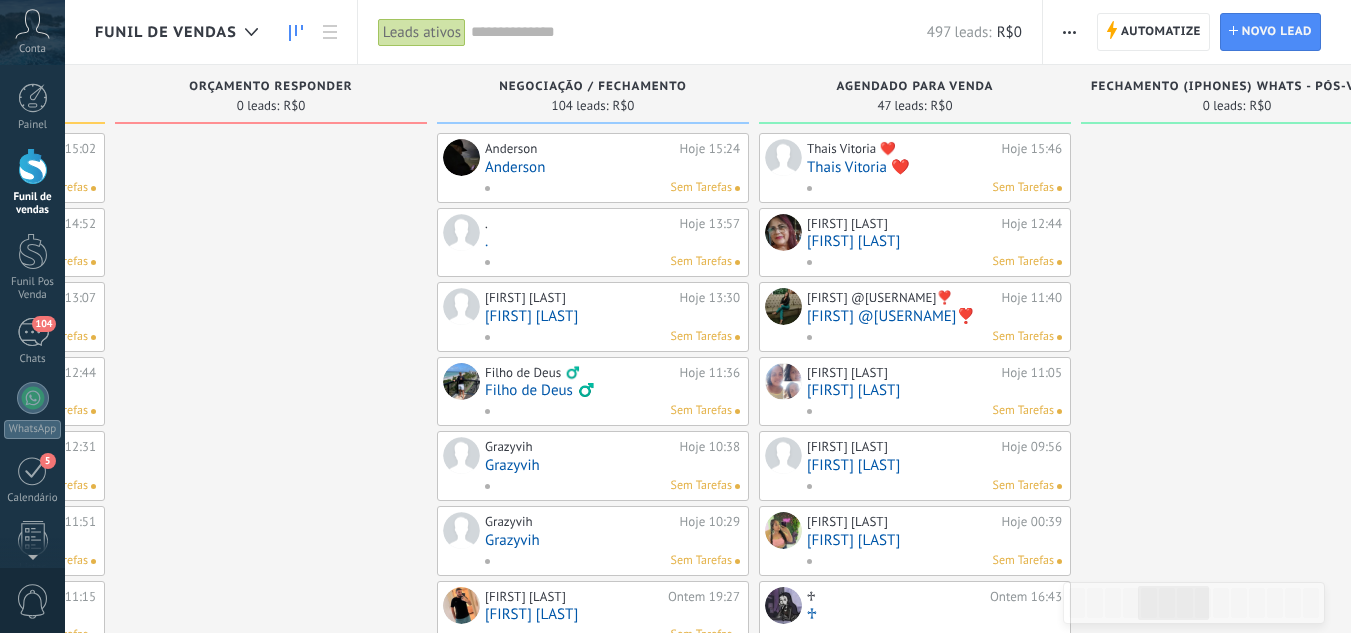 click on "[FIRST] [LAST]" at bounding box center [934, 540] 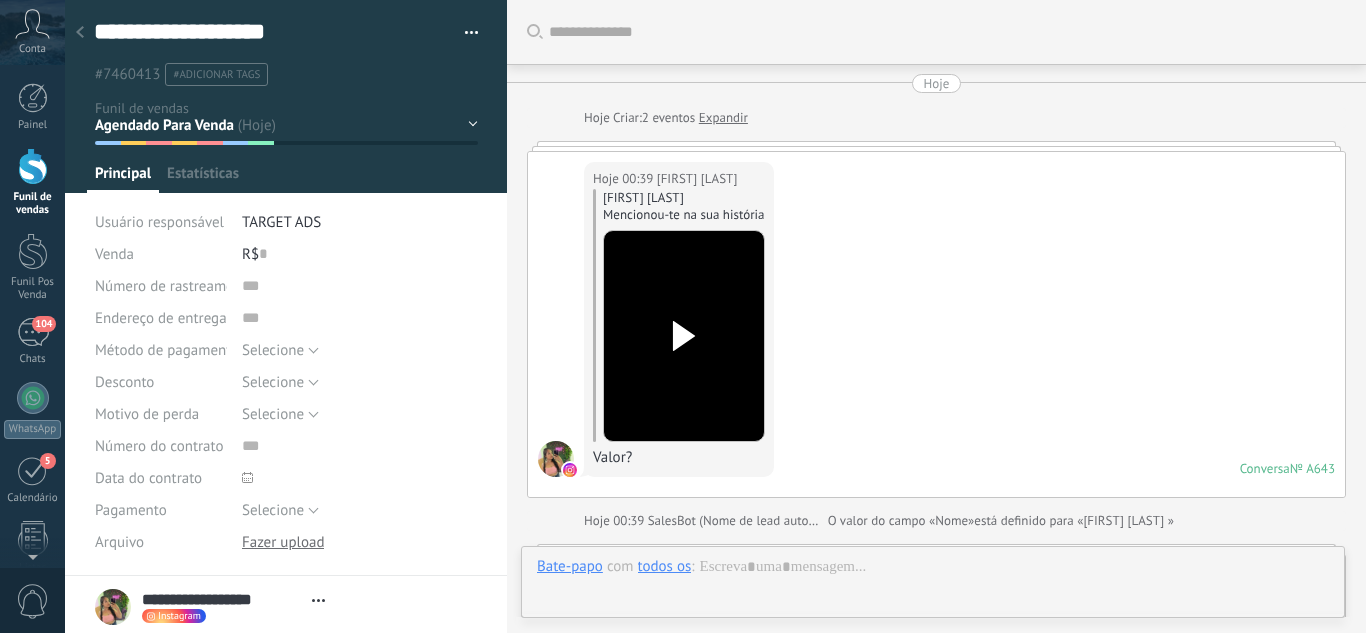 type on "**********" 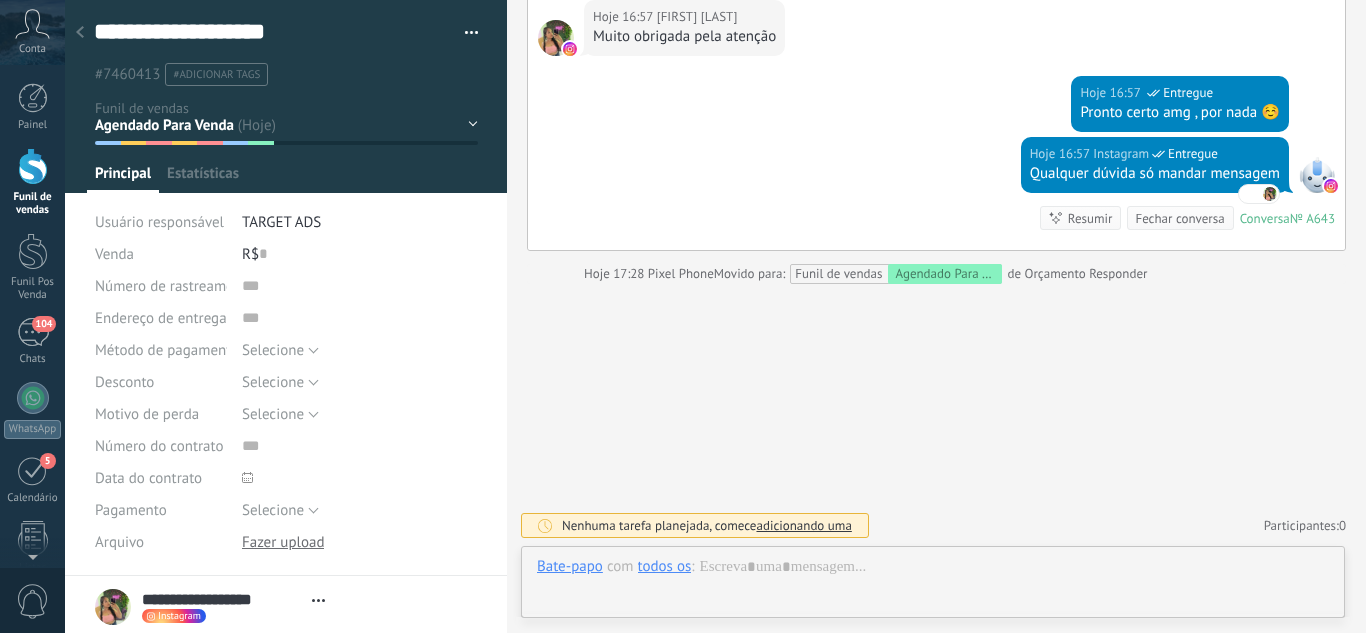 scroll, scrollTop: 30, scrollLeft: 0, axis: vertical 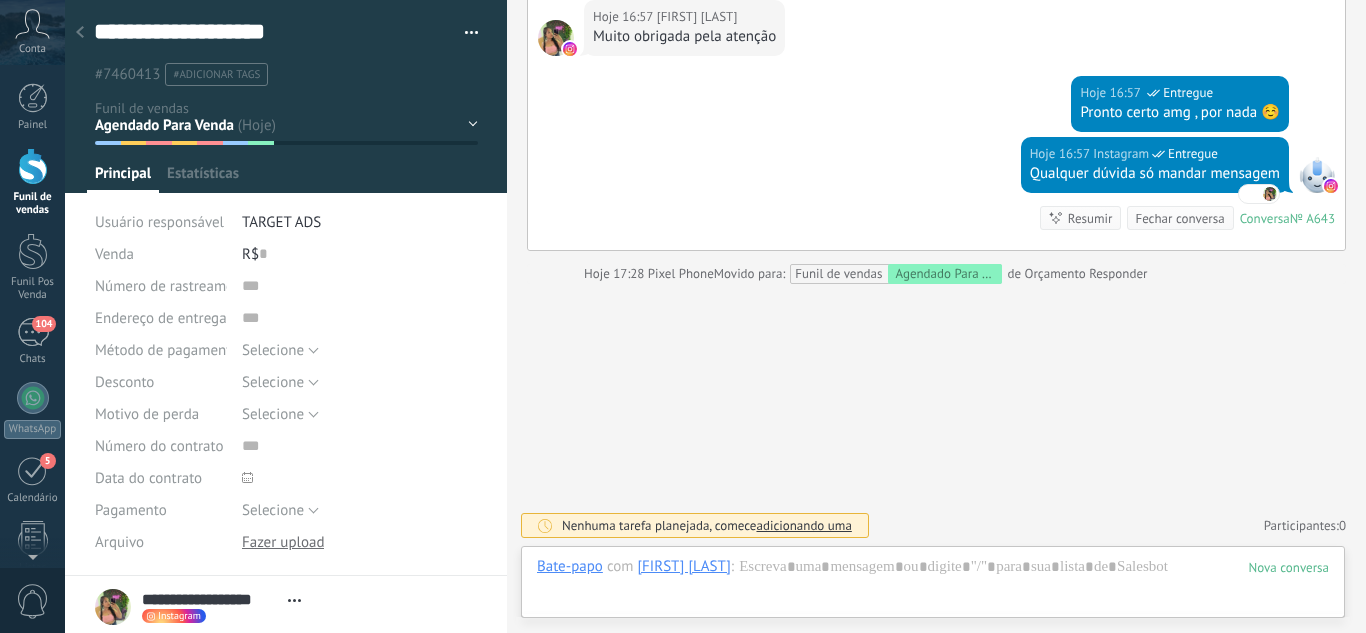 click on "adicionando uma" at bounding box center (803, 525) 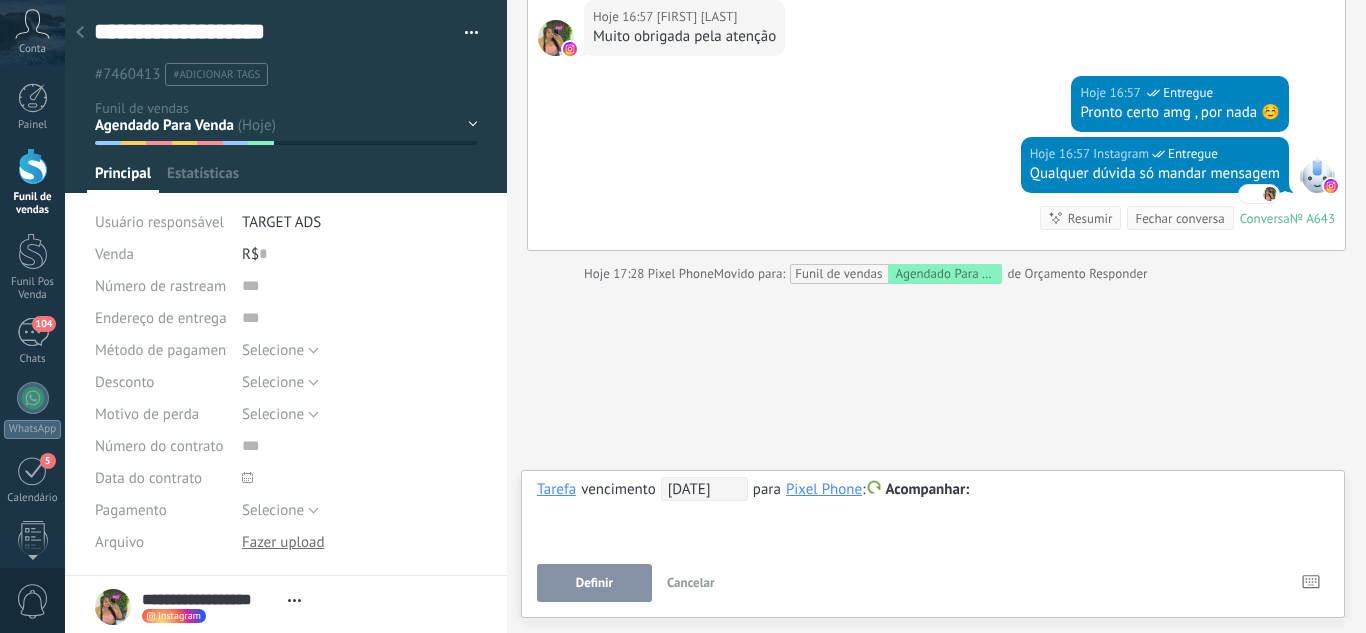 click on "[DATE]" at bounding box center [704, 489] 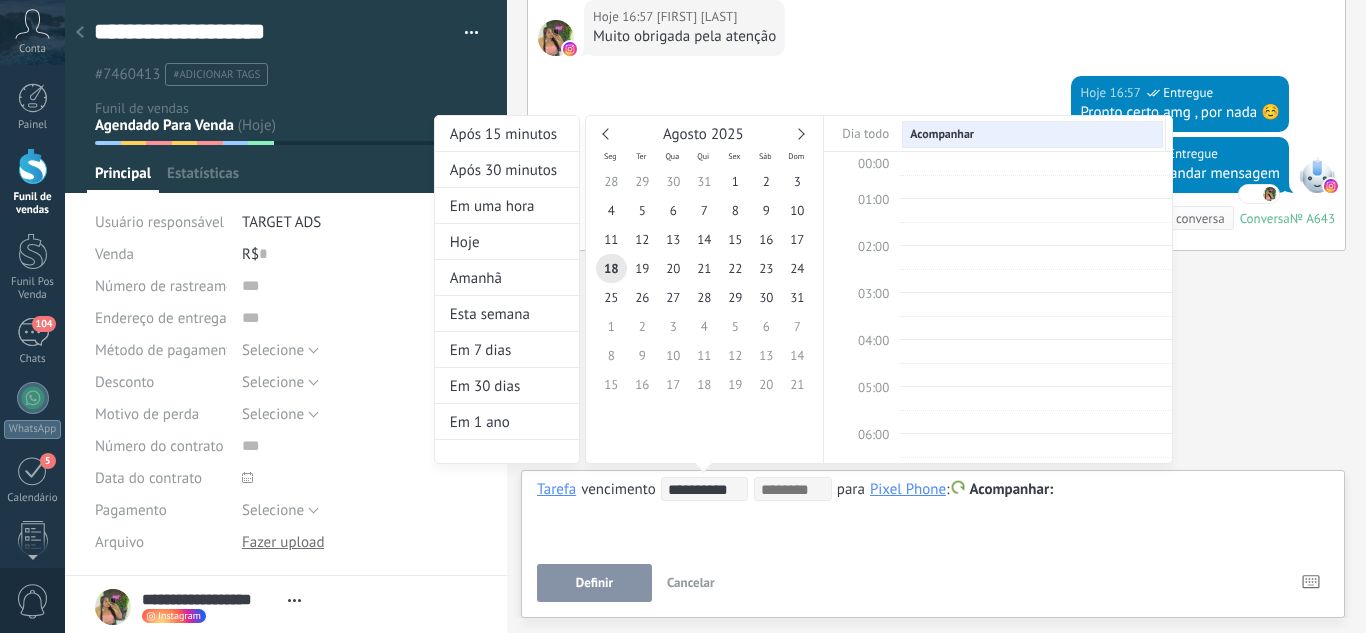 scroll, scrollTop: 377, scrollLeft: 0, axis: vertical 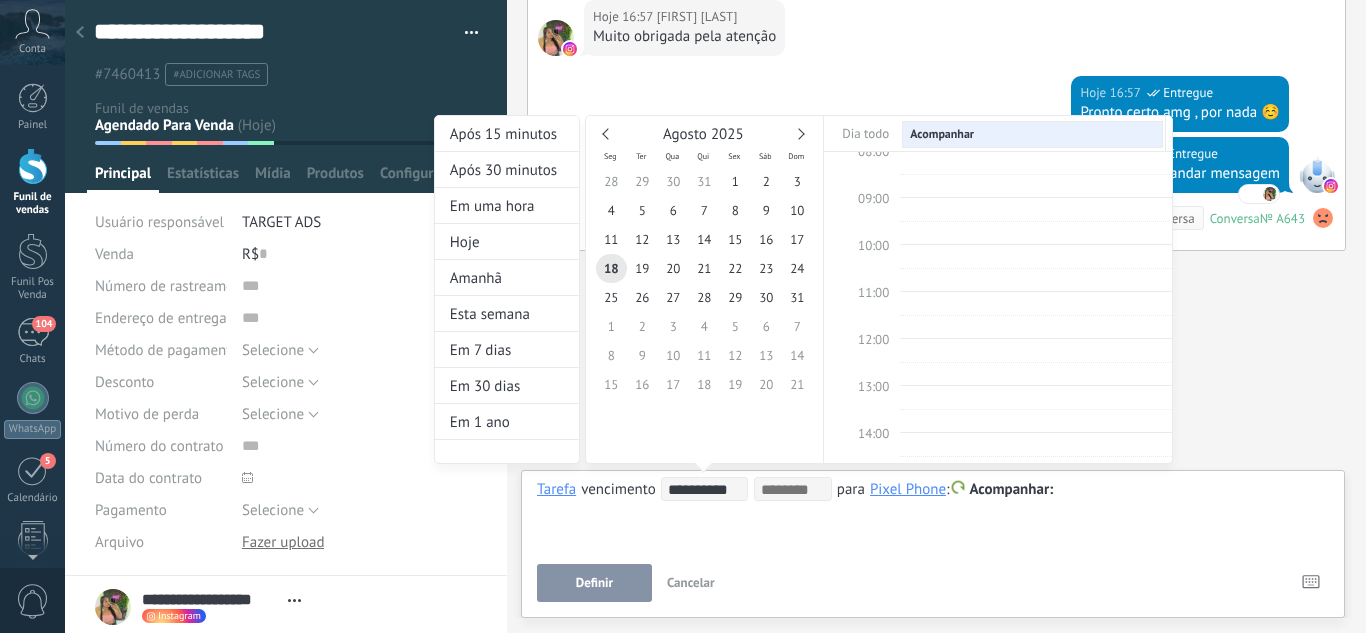 click at bounding box center [607, 133] 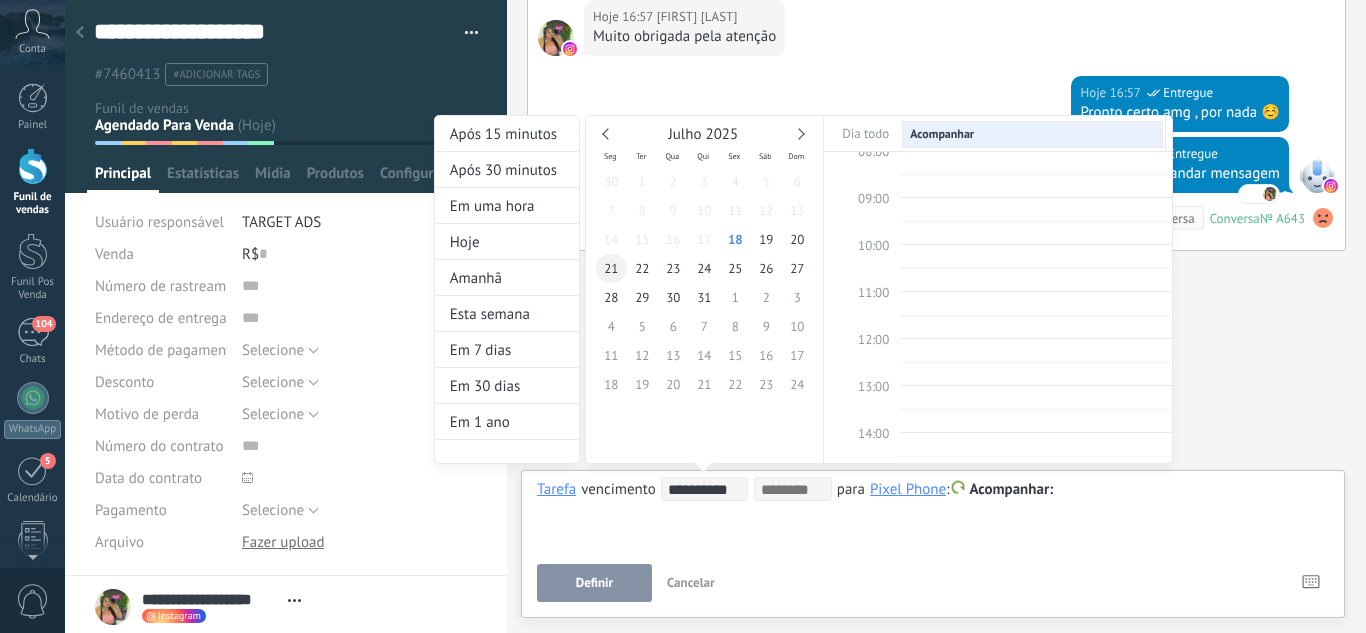 click on "21" at bounding box center [611, 268] 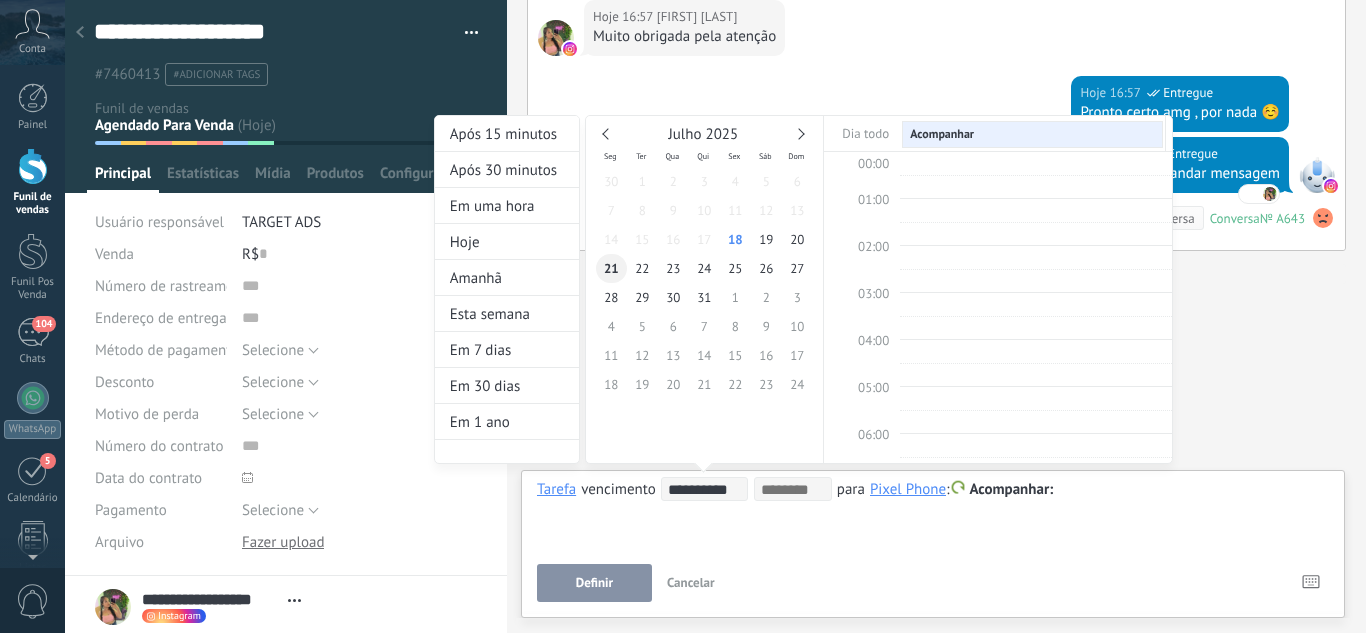 type on "**********" 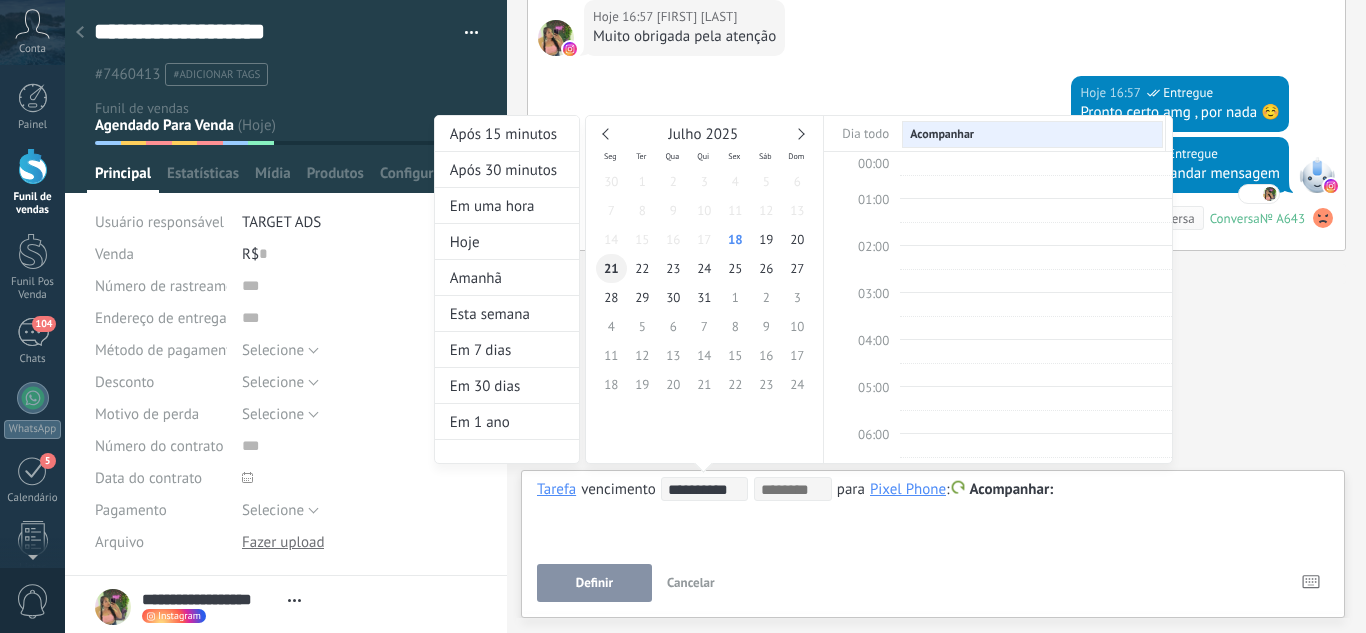 scroll, scrollTop: 377, scrollLeft: 0, axis: vertical 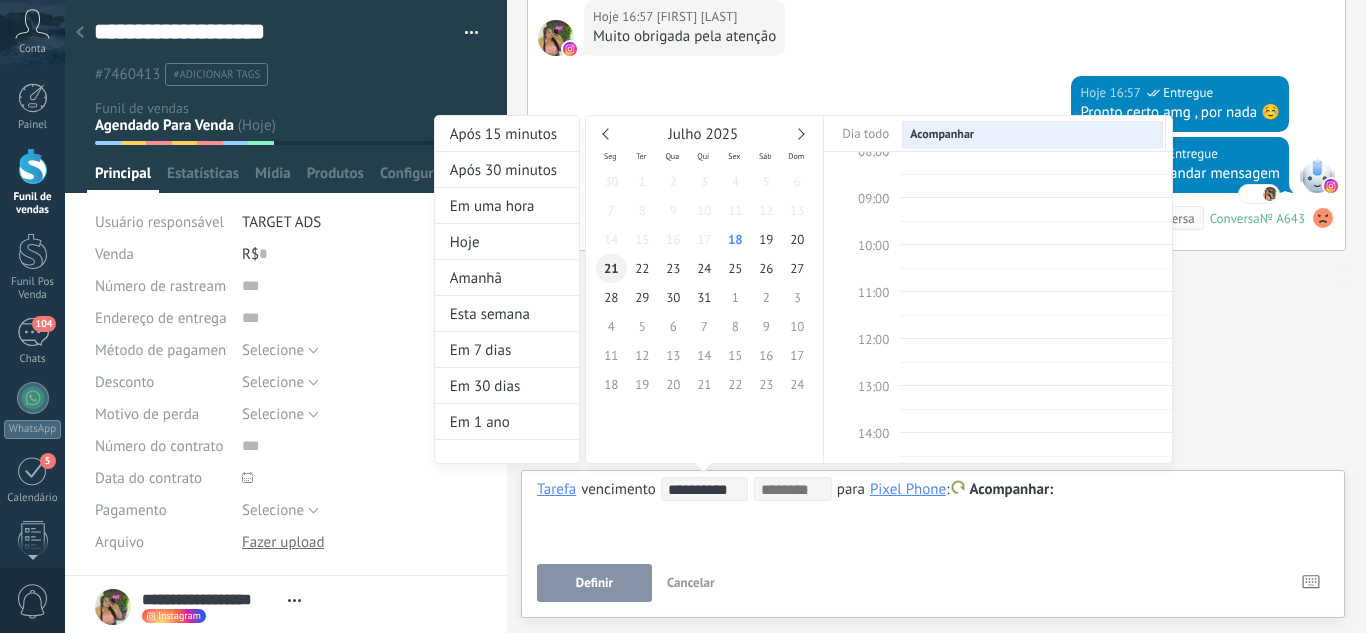 click on "21" at bounding box center (611, 268) 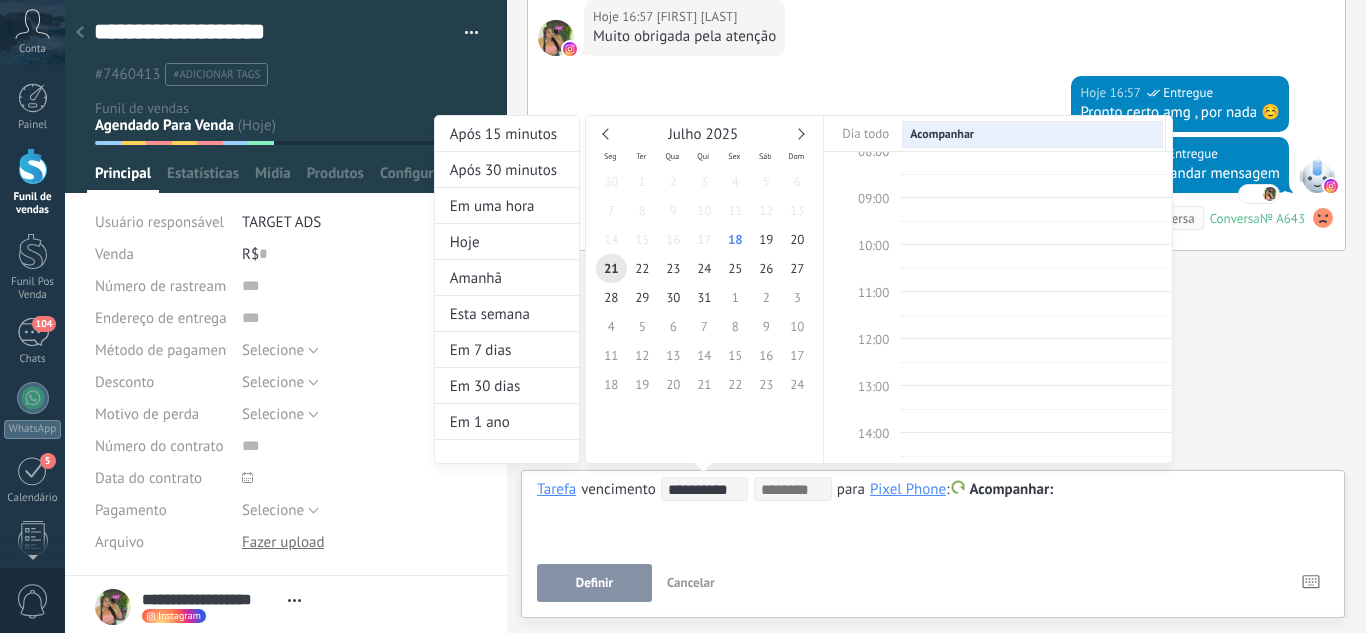 click at bounding box center [683, 316] 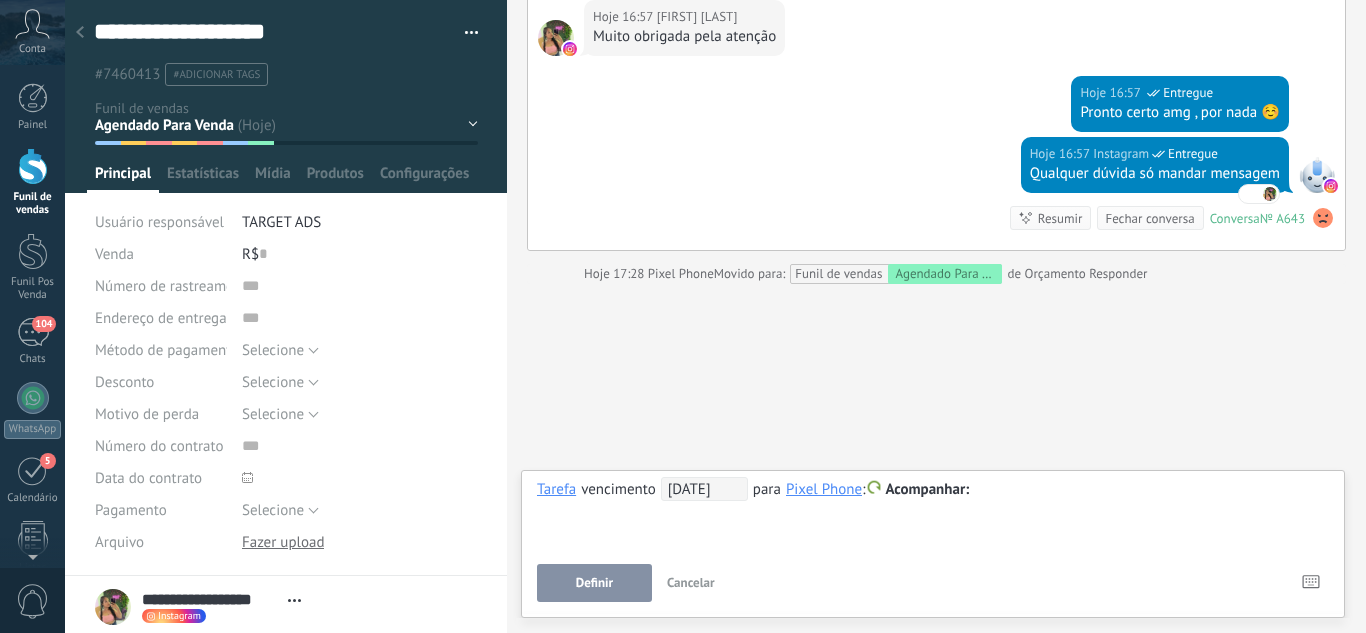 click on "Definir" at bounding box center (594, 583) 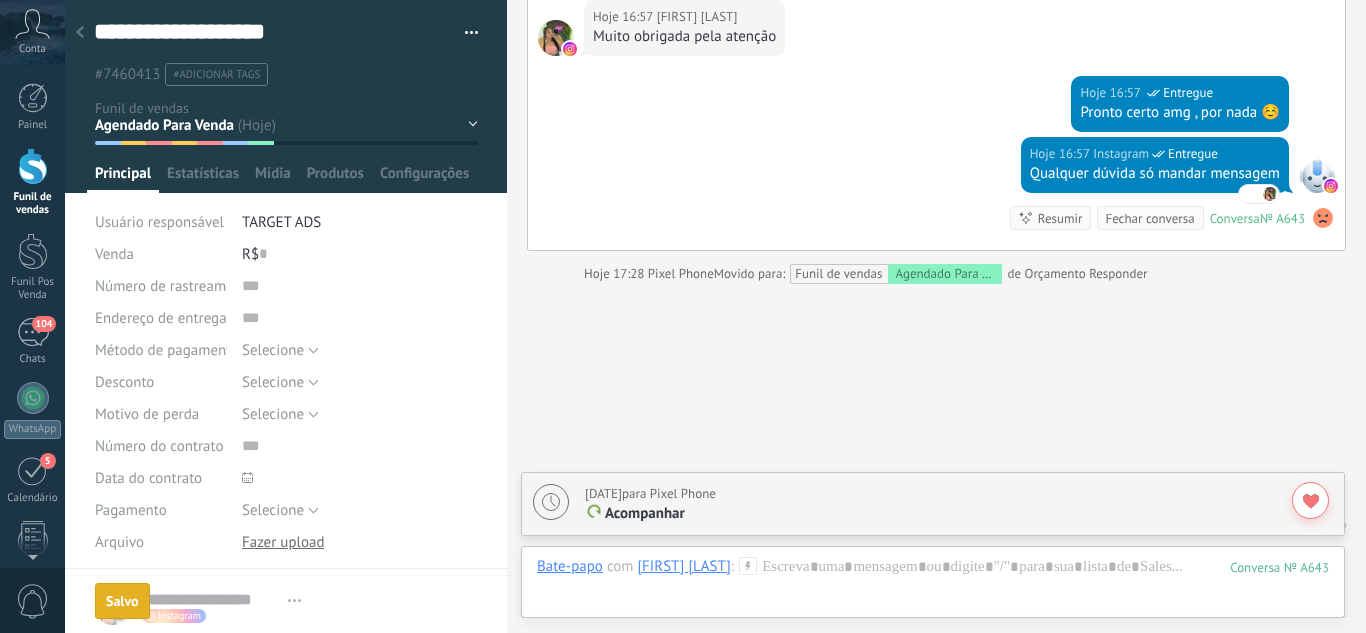 scroll, scrollTop: 3458, scrollLeft: 0, axis: vertical 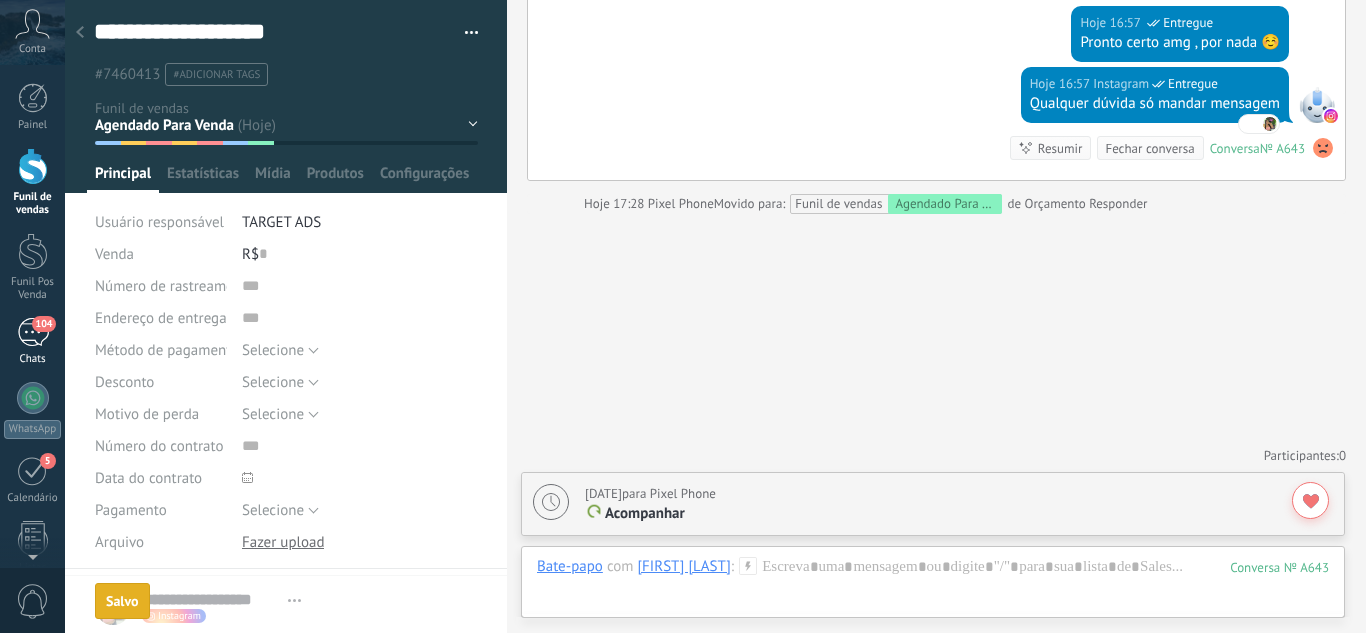 click on "104
Chats" at bounding box center (32, 342) 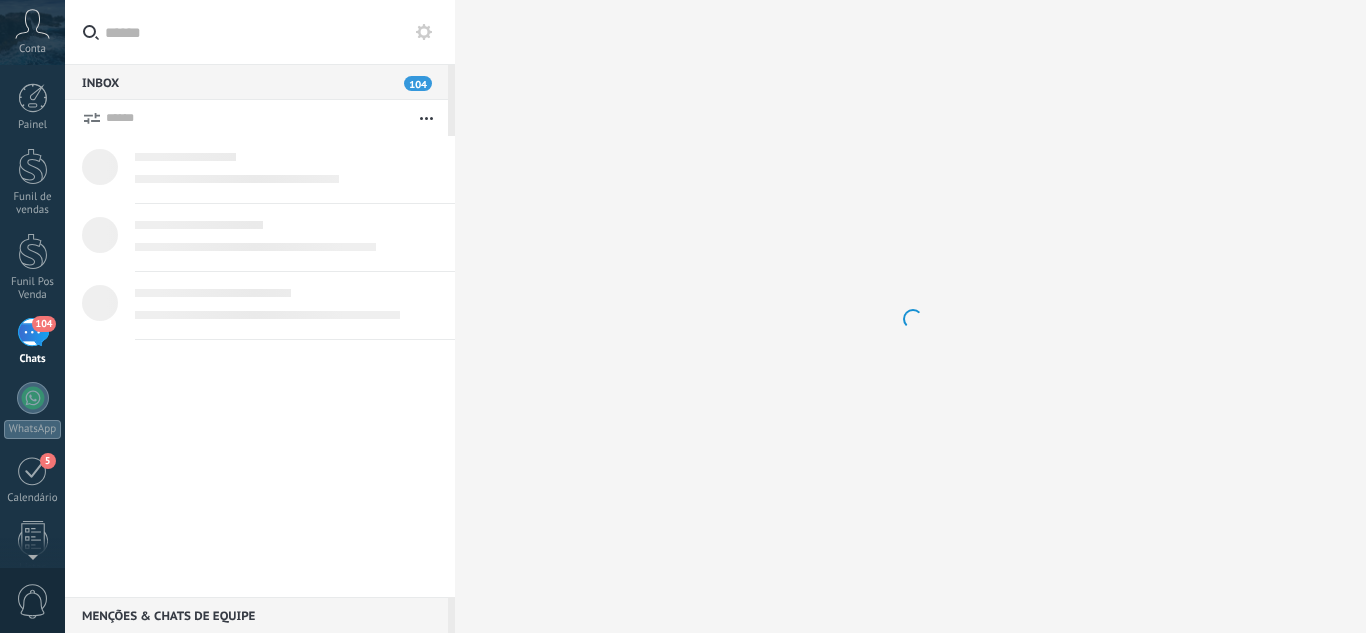 scroll, scrollTop: 19, scrollLeft: 0, axis: vertical 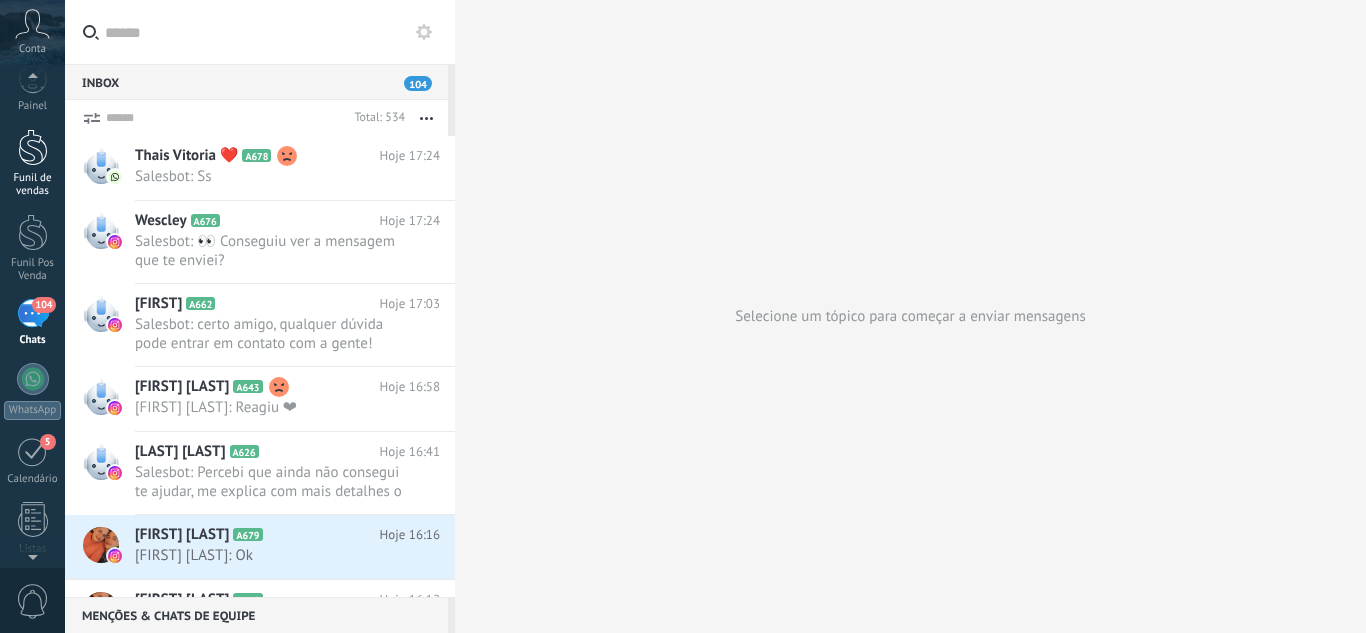click at bounding box center (33, 147) 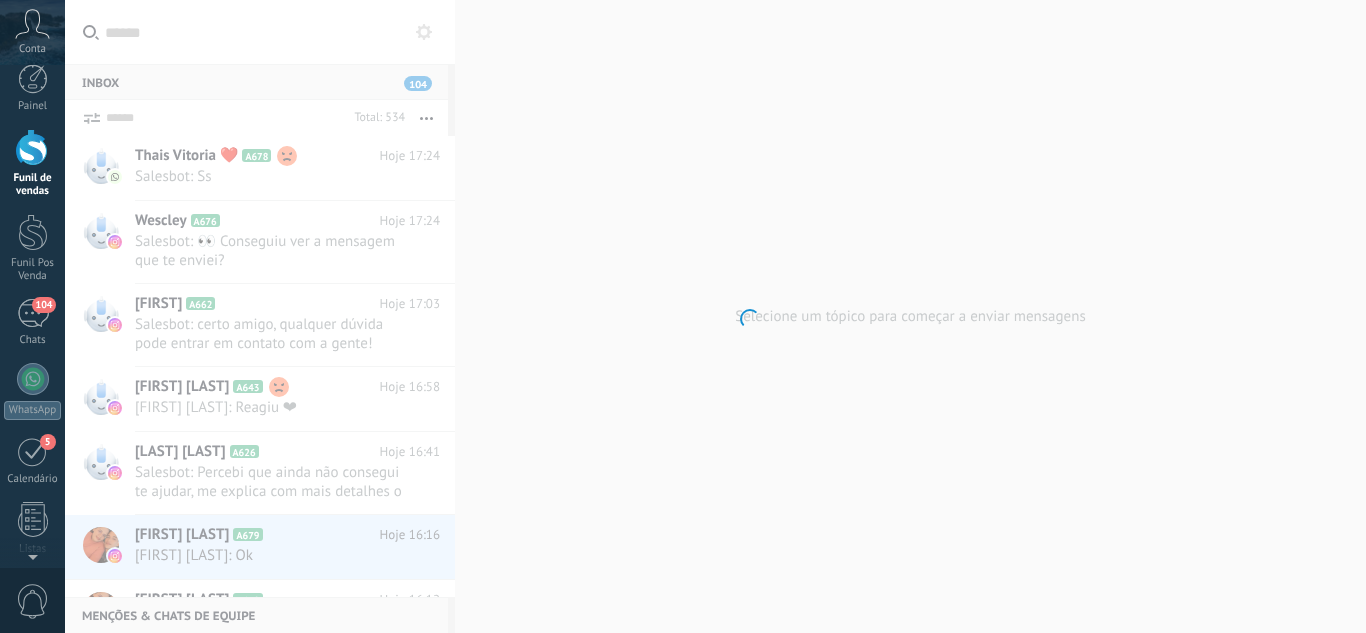 scroll, scrollTop: 0, scrollLeft: 0, axis: both 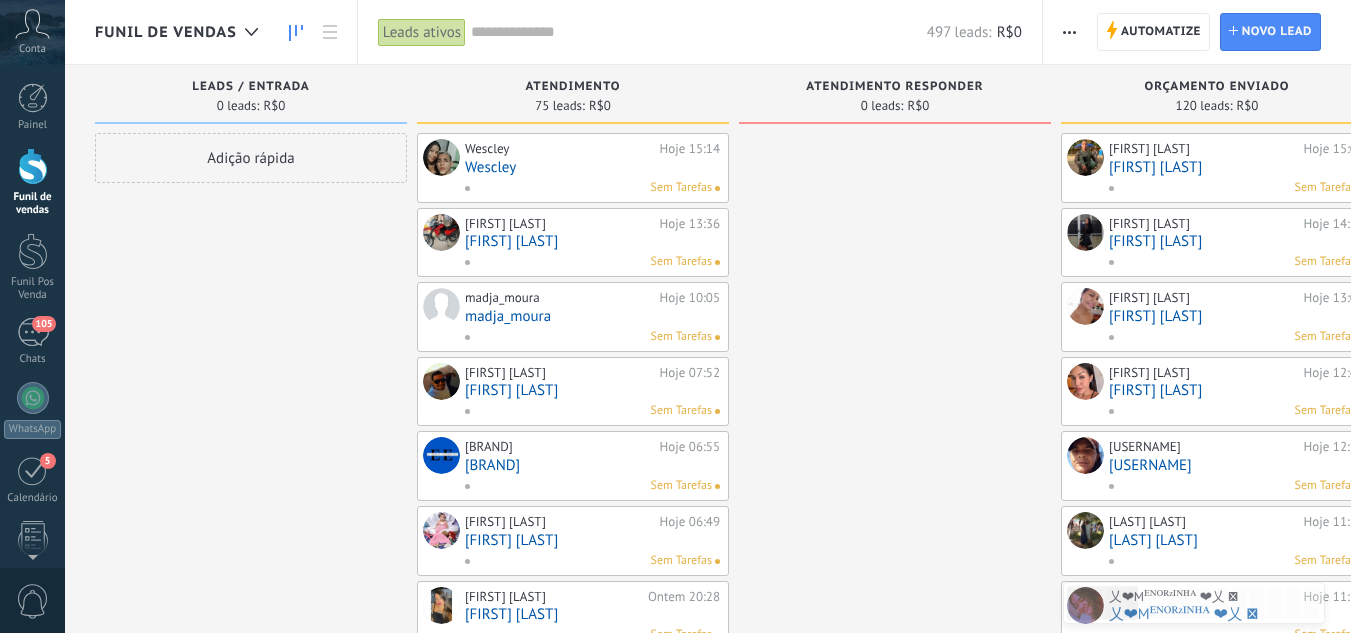 click at bounding box center (33, 166) 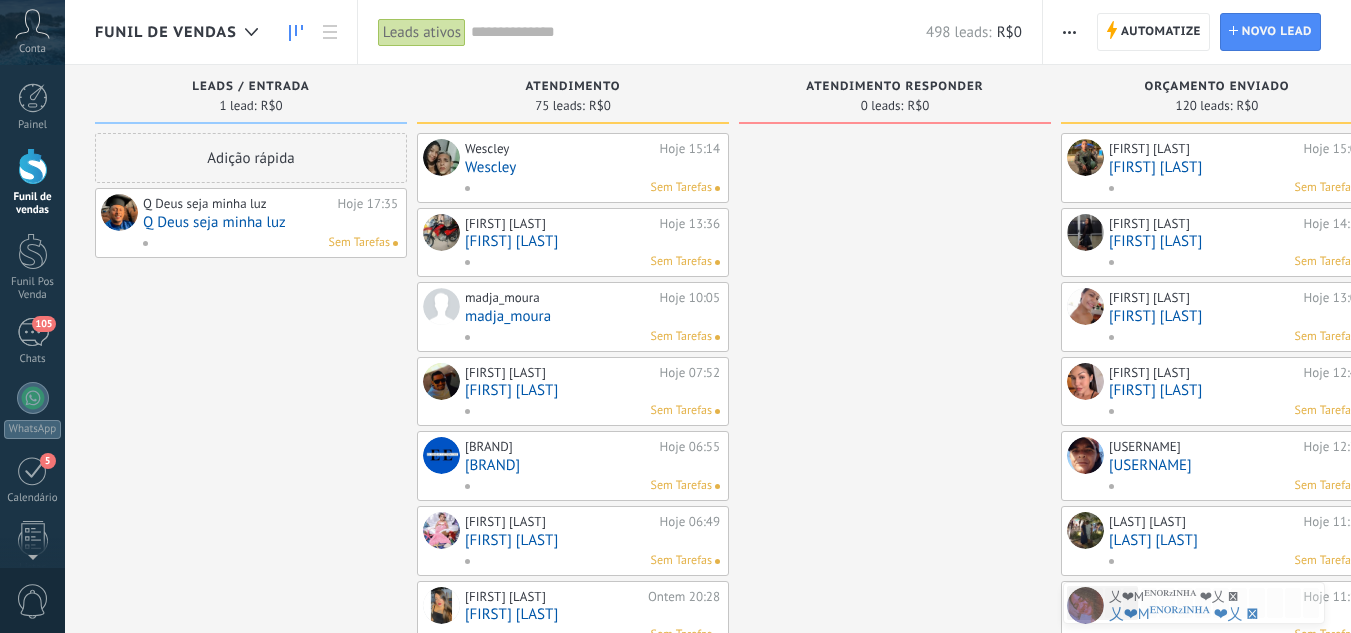 click on "Q Deus seja minha luz" at bounding box center (270, 222) 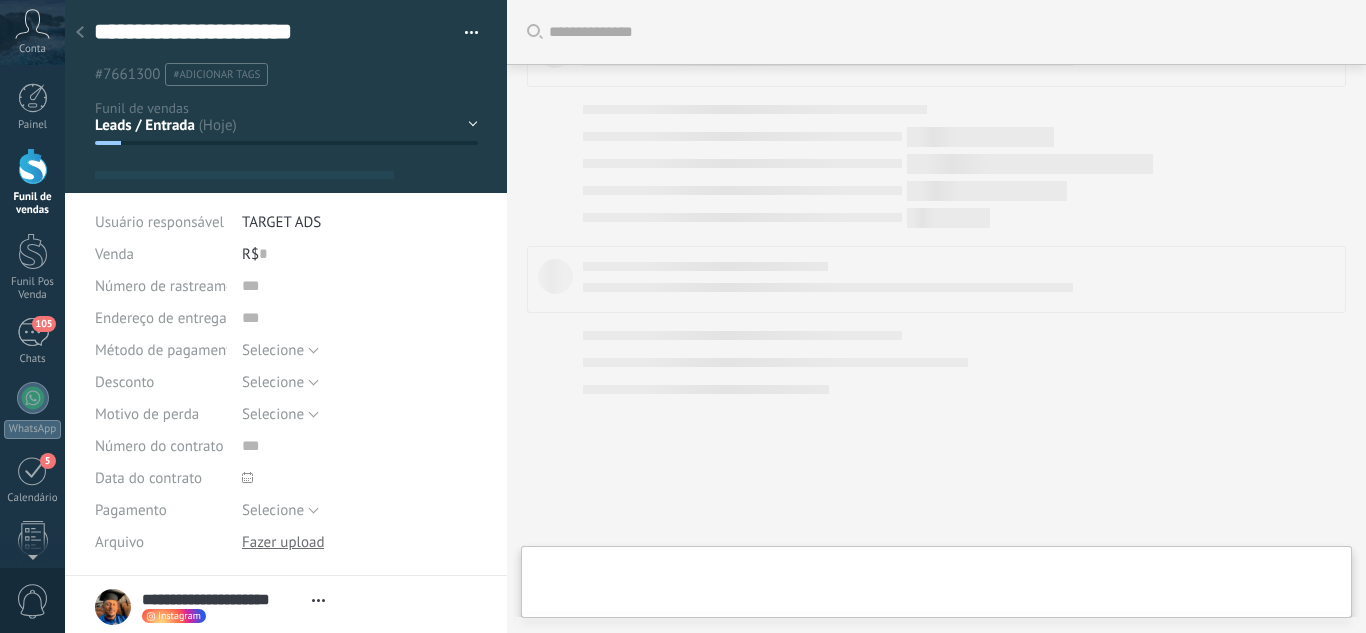 type on "**********" 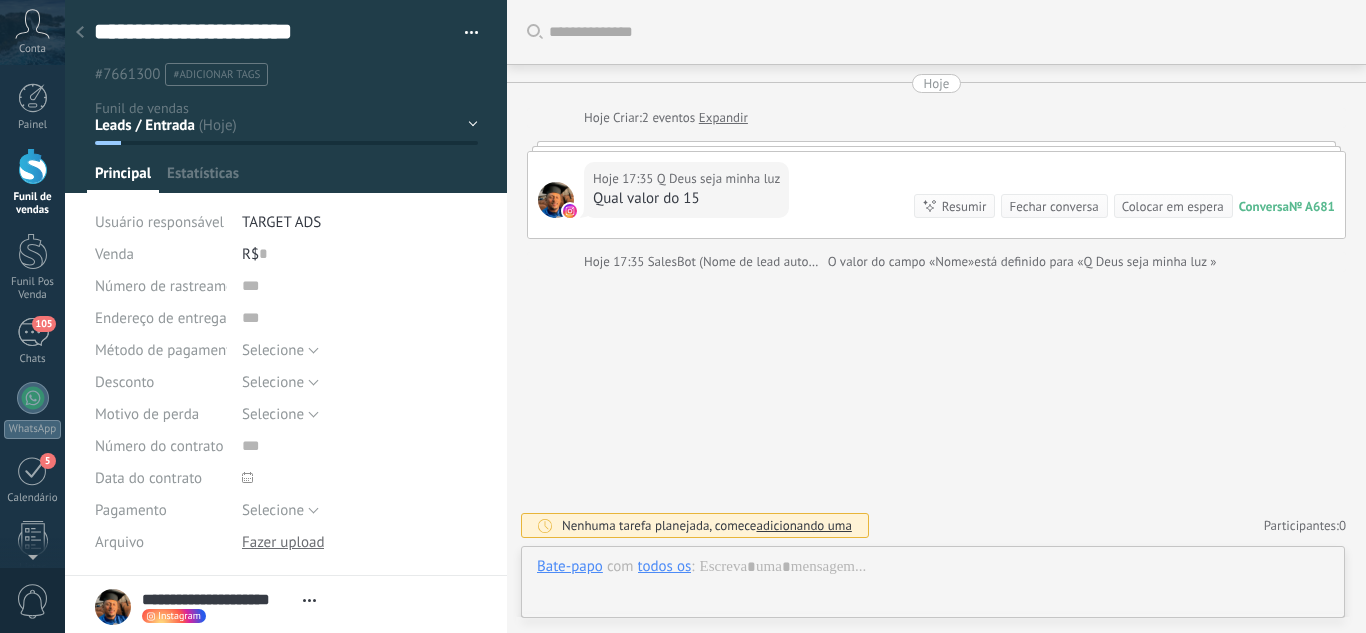 scroll, scrollTop: 30, scrollLeft: 0, axis: vertical 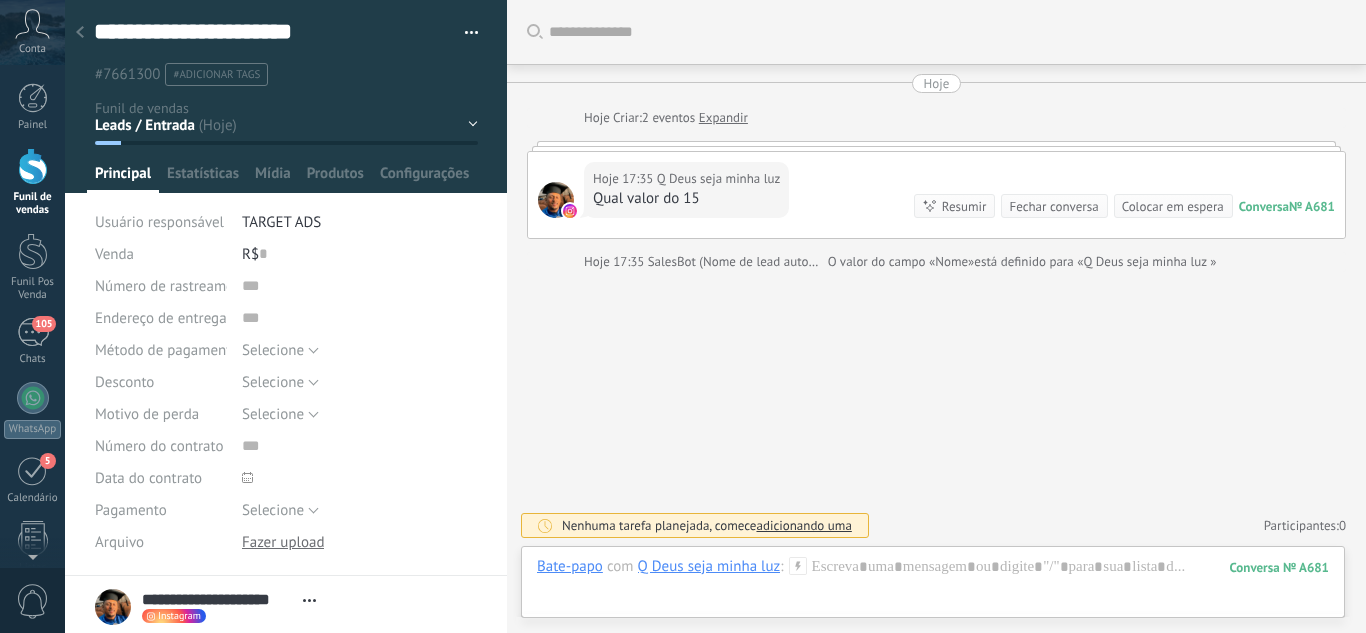click 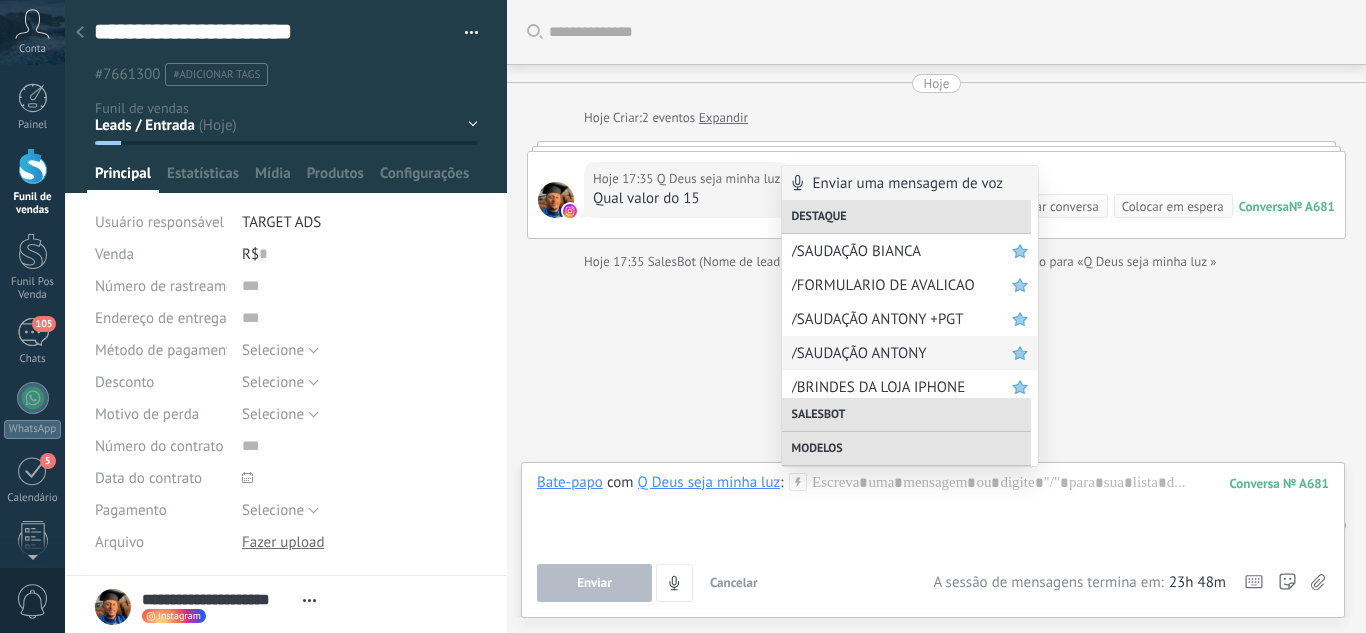 click on "/SAUDAÇÃO ANTONY" at bounding box center (902, 353) 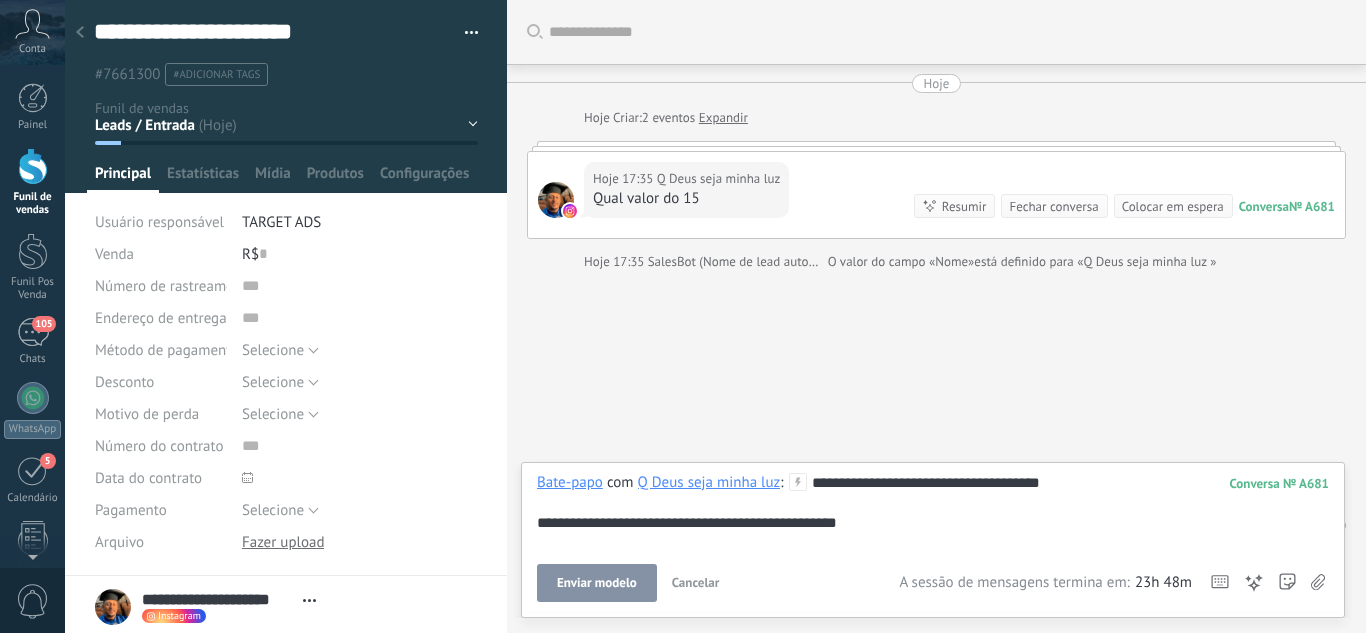click on "Enviar modelo" at bounding box center (597, 583) 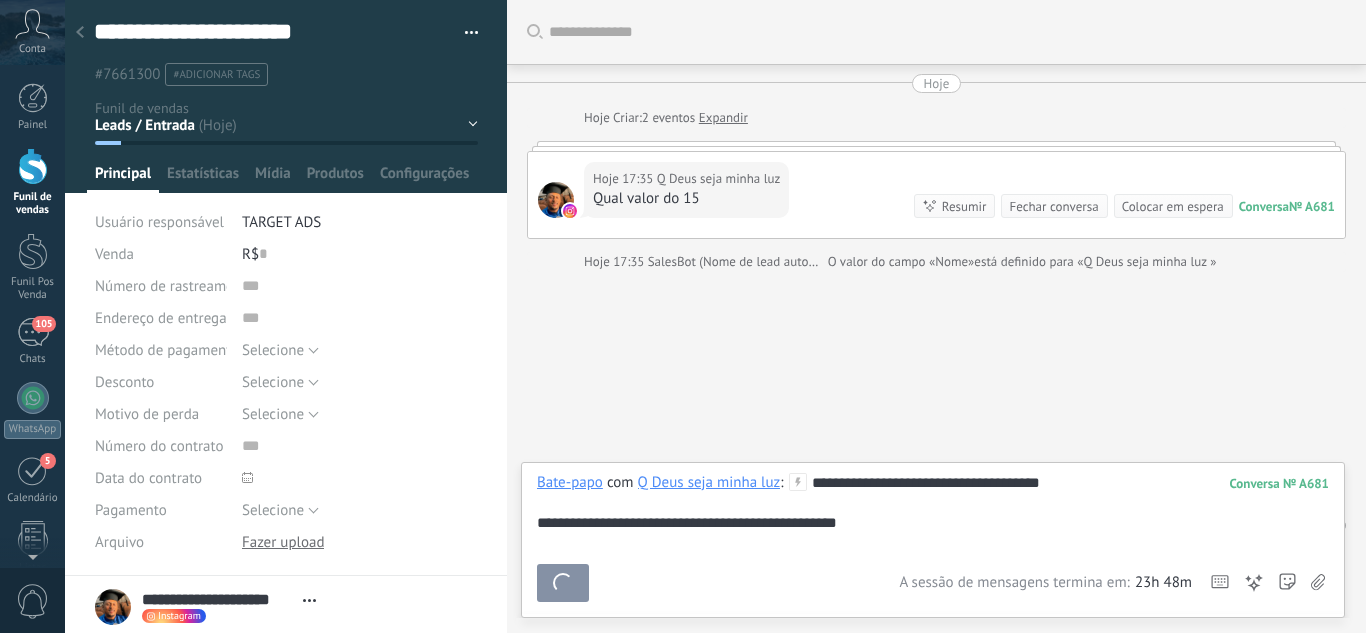 scroll, scrollTop: 234, scrollLeft: 0, axis: vertical 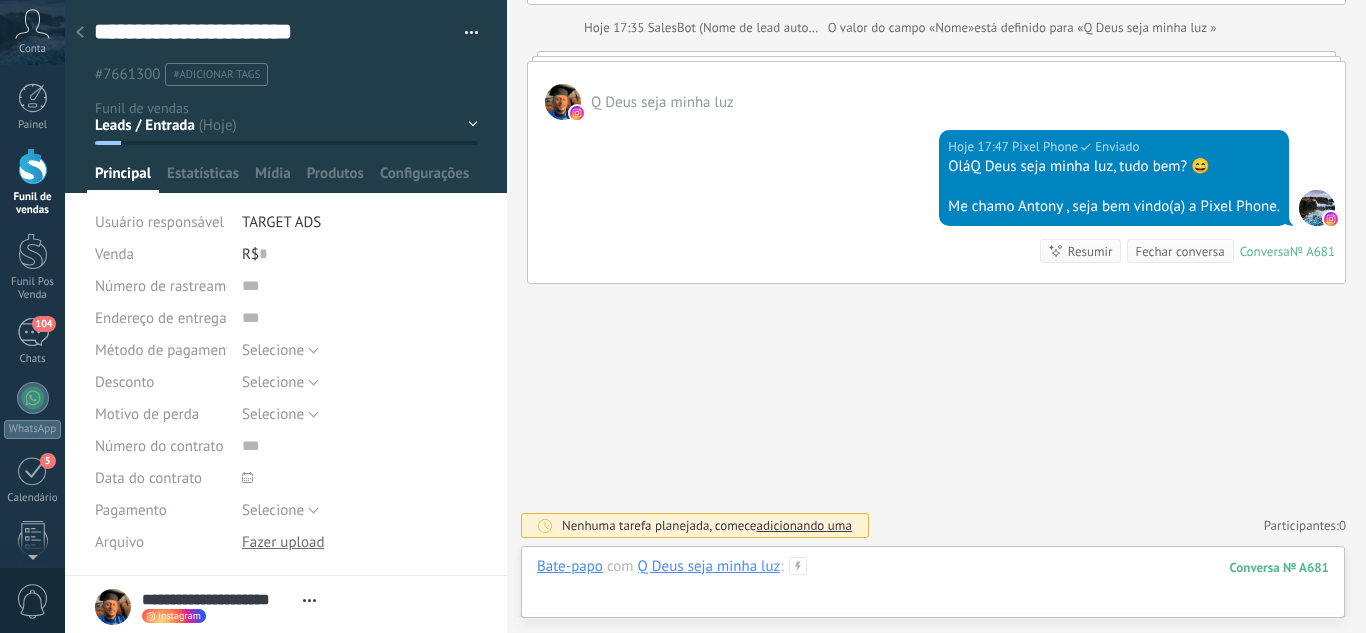 click at bounding box center (933, 587) 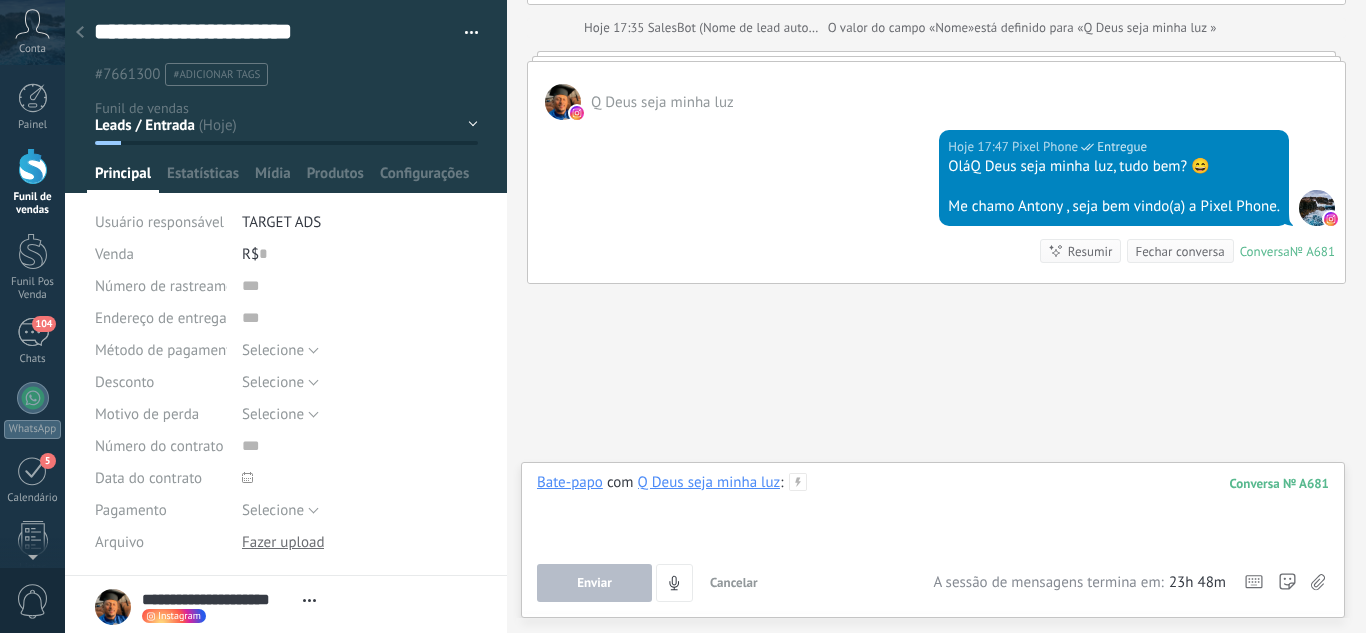 type 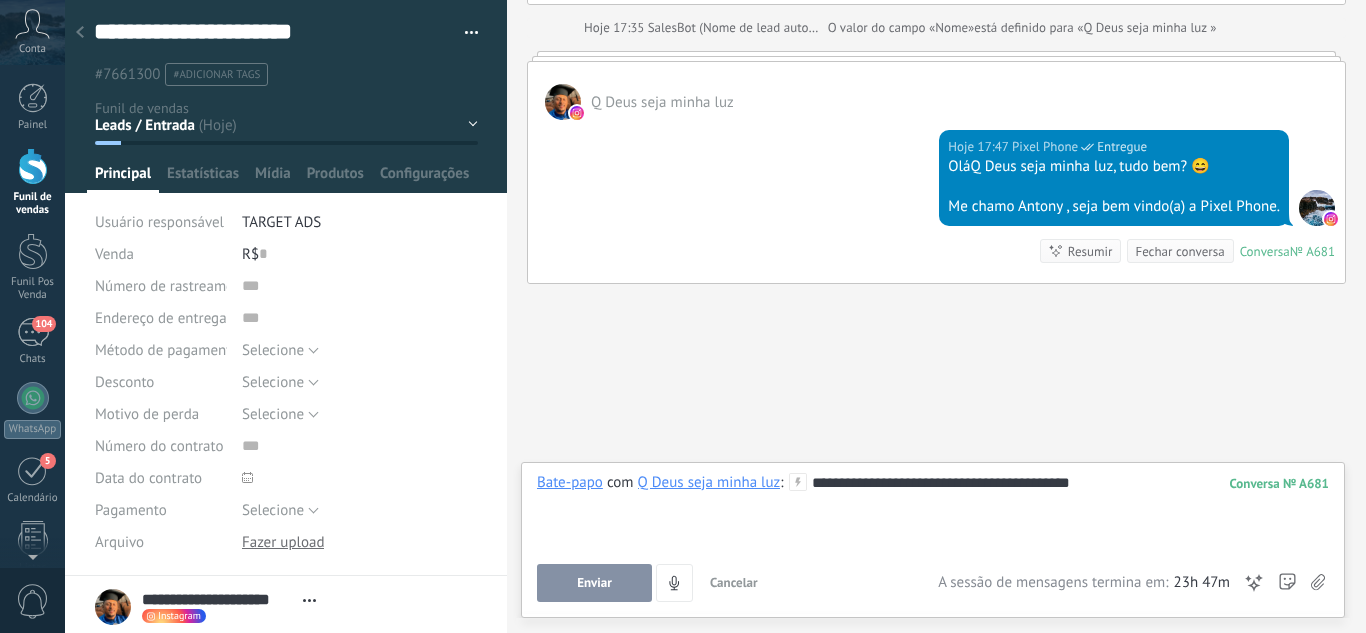 click on "Enviar" at bounding box center [594, 583] 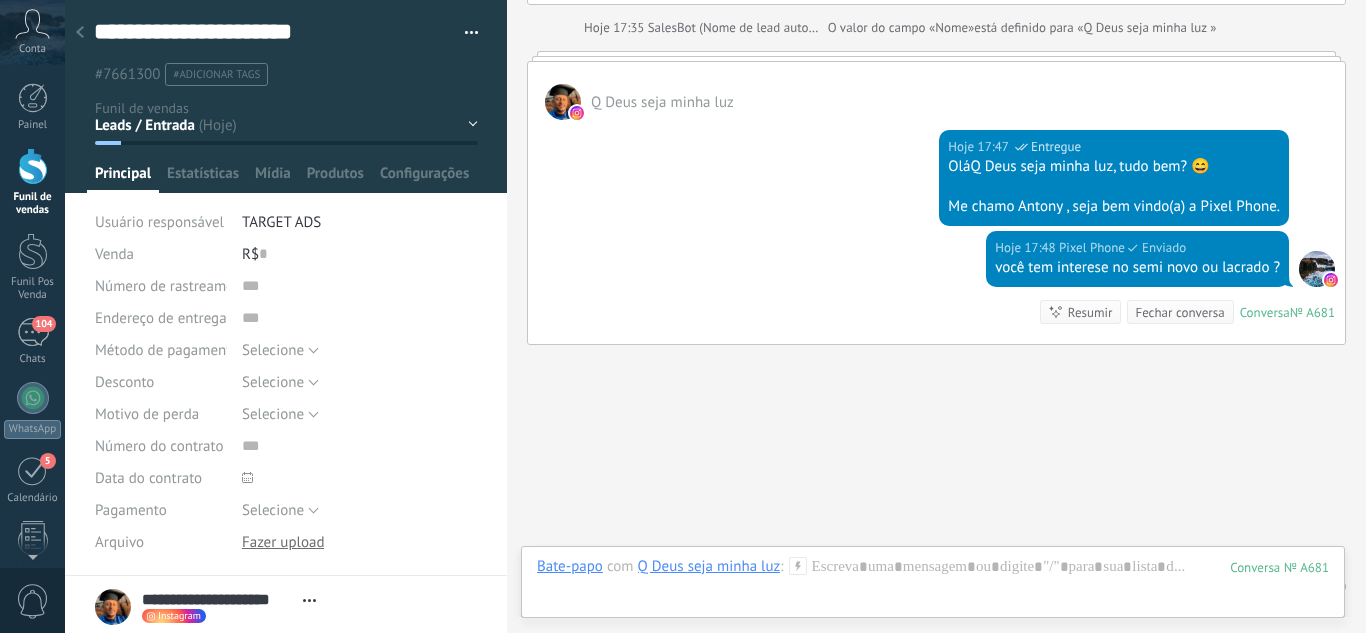scroll, scrollTop: 295, scrollLeft: 0, axis: vertical 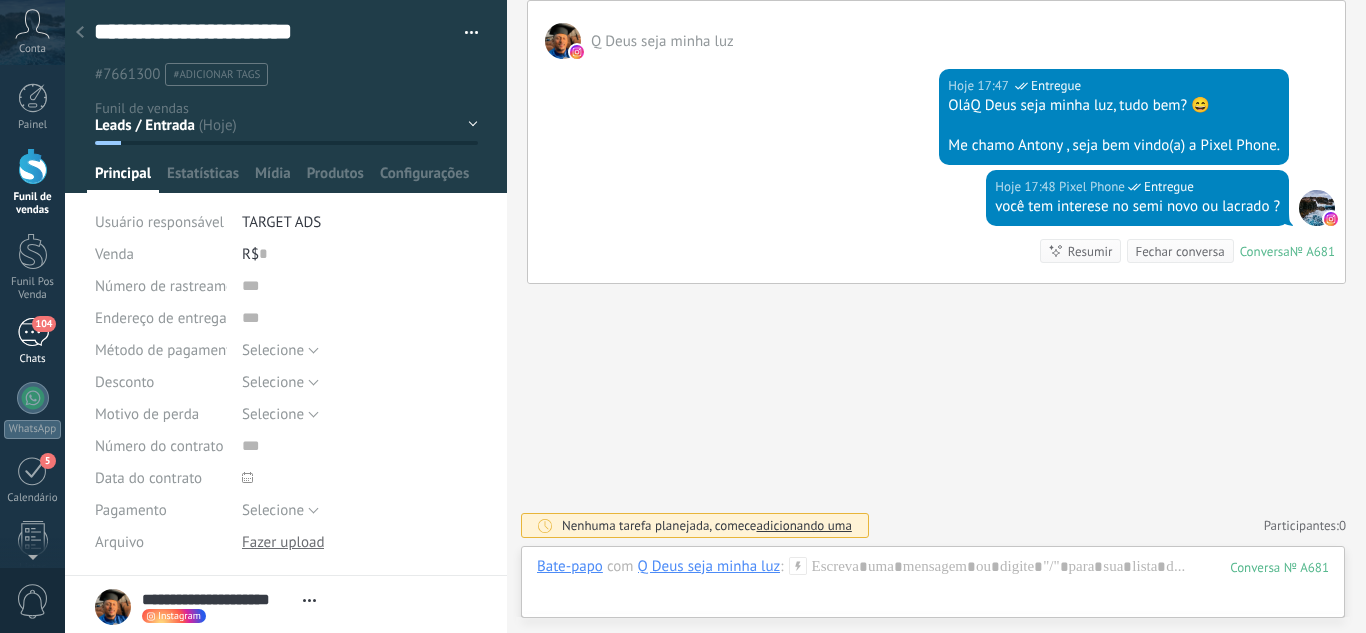 click on "104" at bounding box center (33, 332) 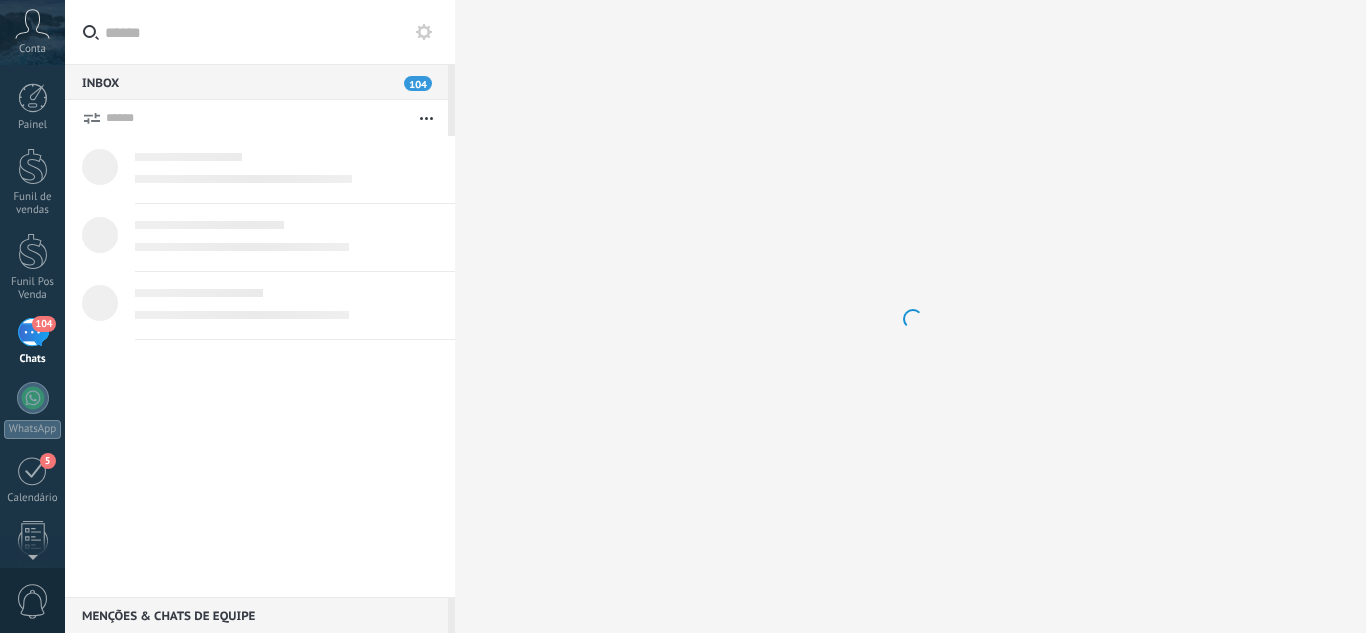 scroll, scrollTop: 19, scrollLeft: 0, axis: vertical 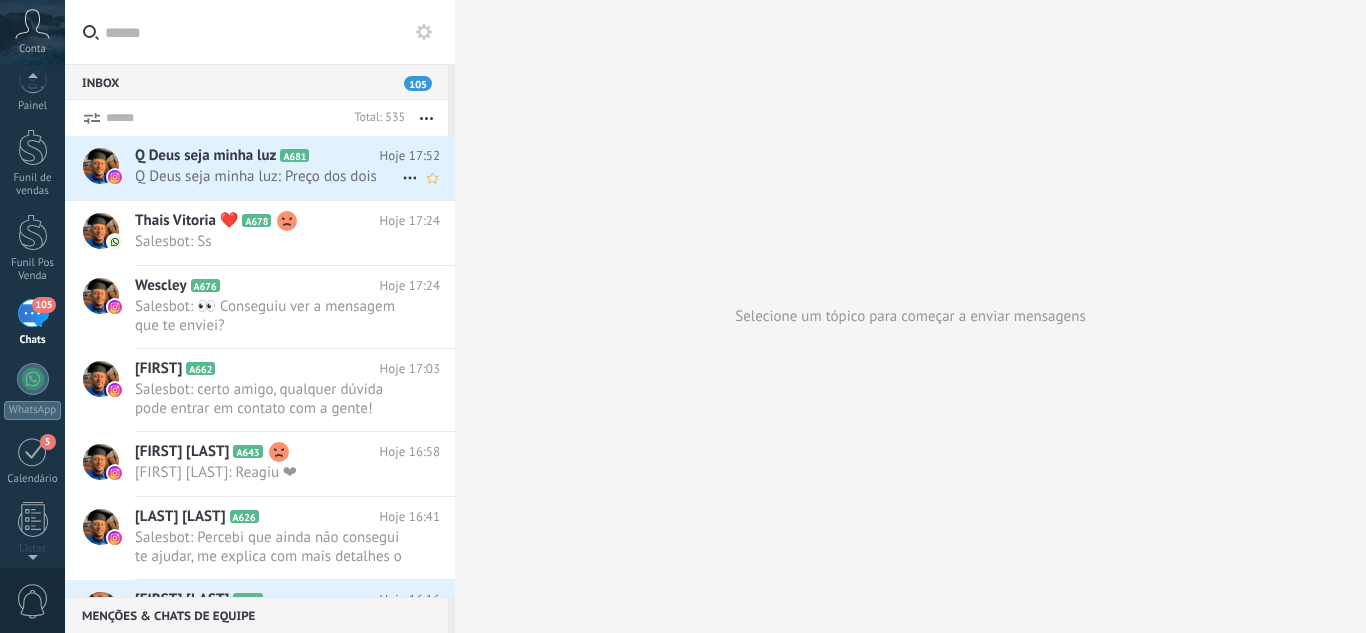 click on "Q Deus seja minha luz" at bounding box center [205, 156] 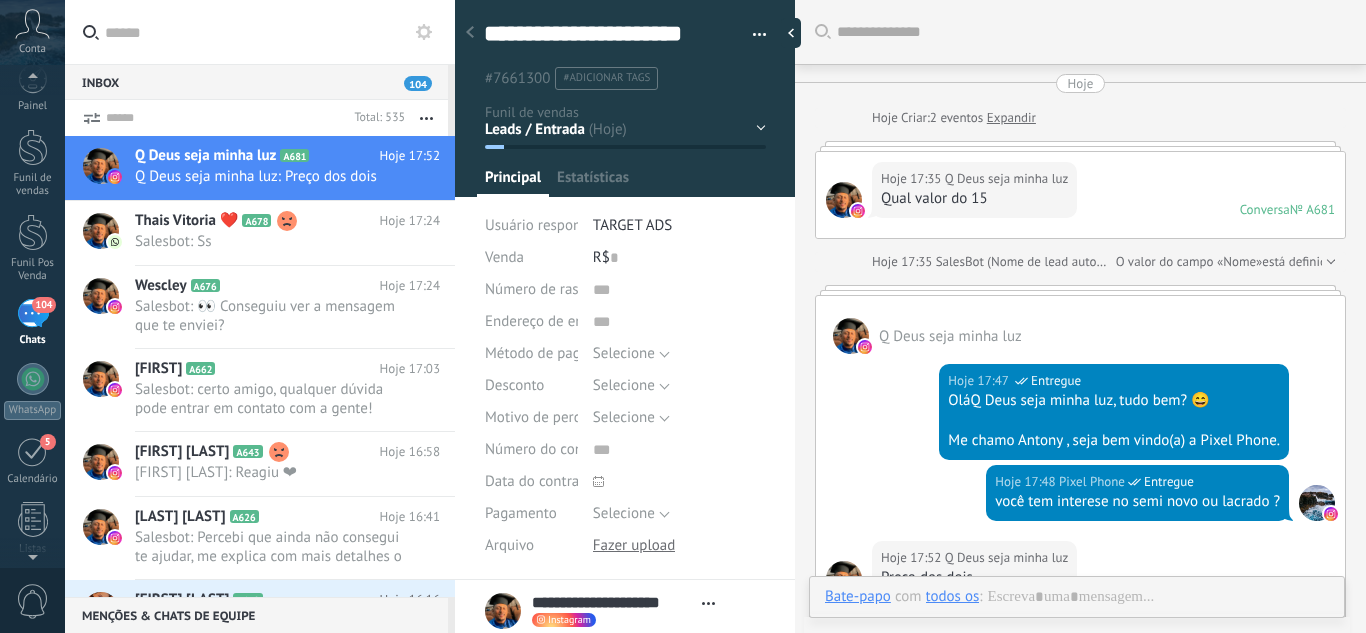 type on "**********" 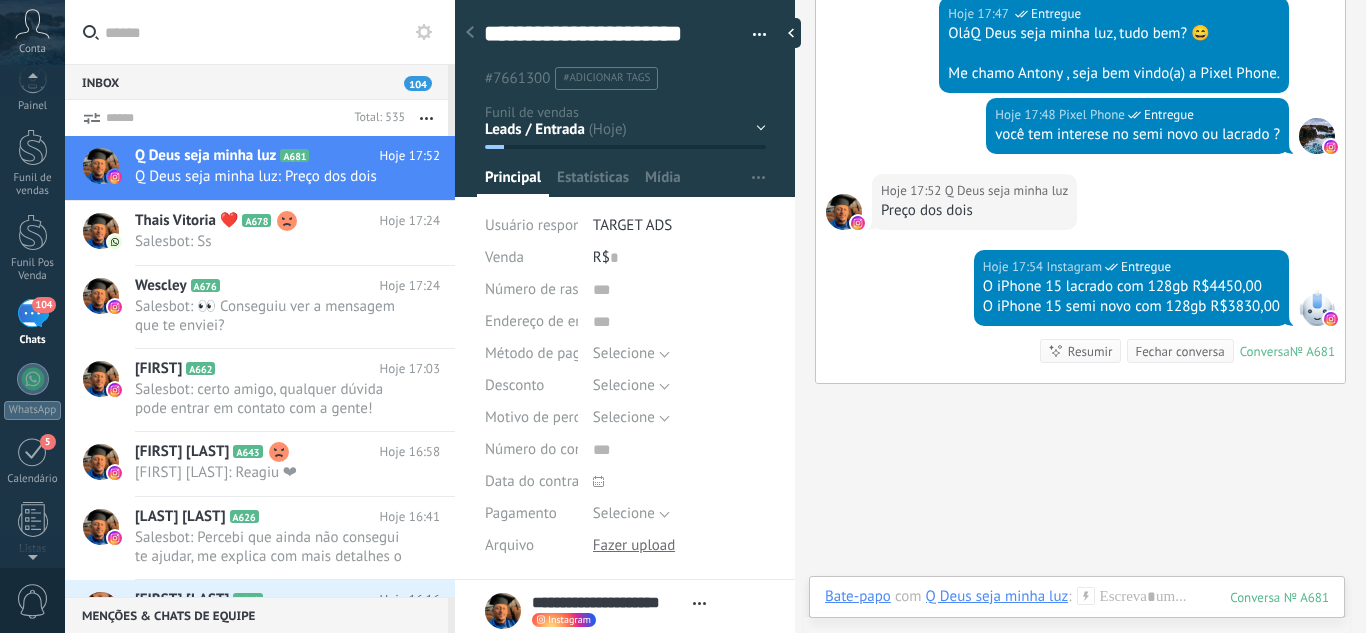 click 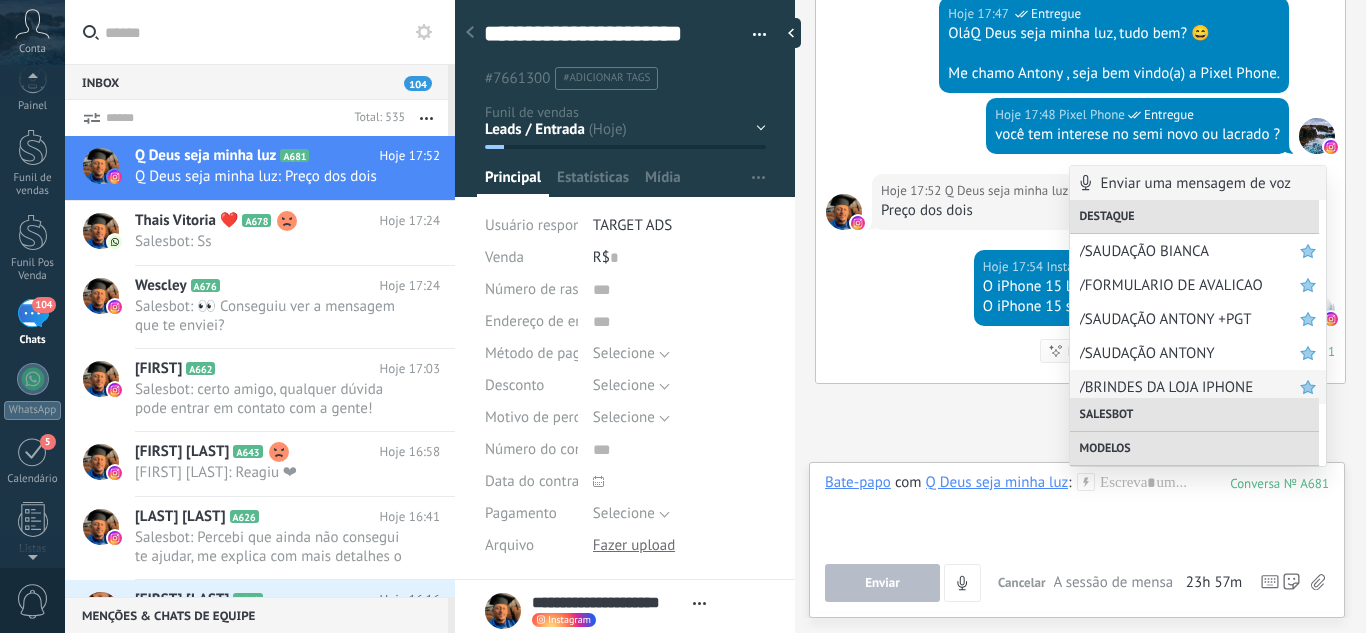 click on "/BRINDES DA LOJA IPHONE" at bounding box center (1190, 387) 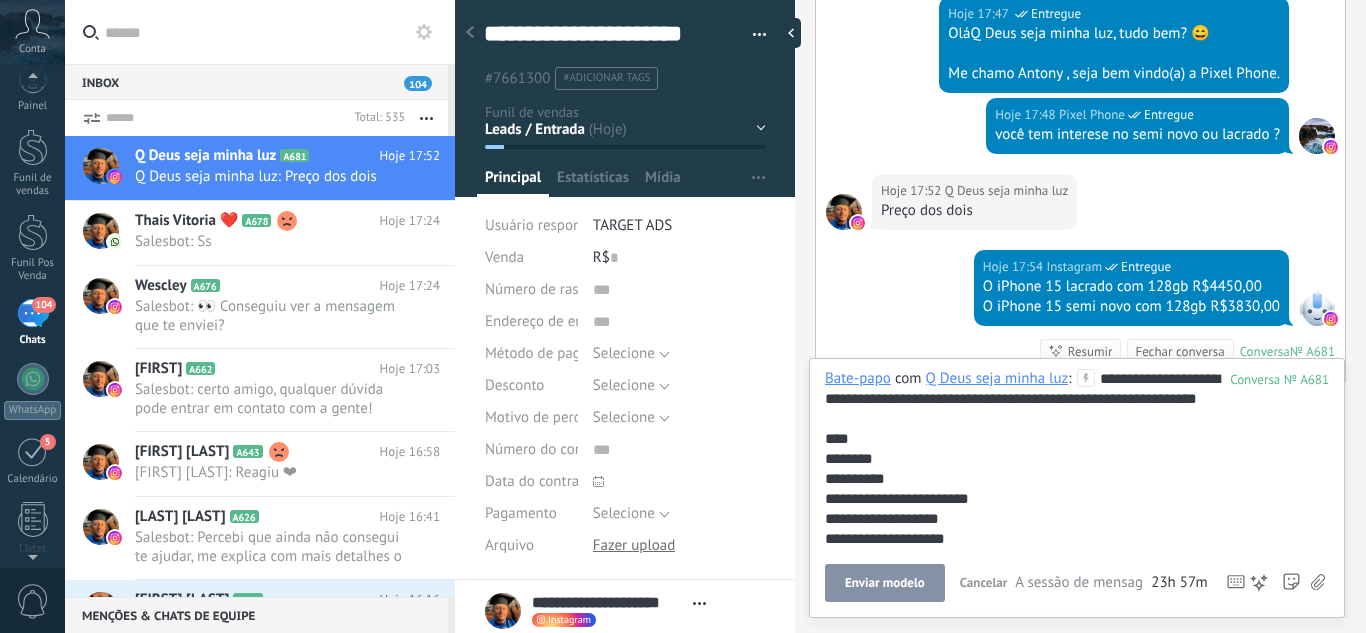 click on "Enviar modelo" at bounding box center [885, 583] 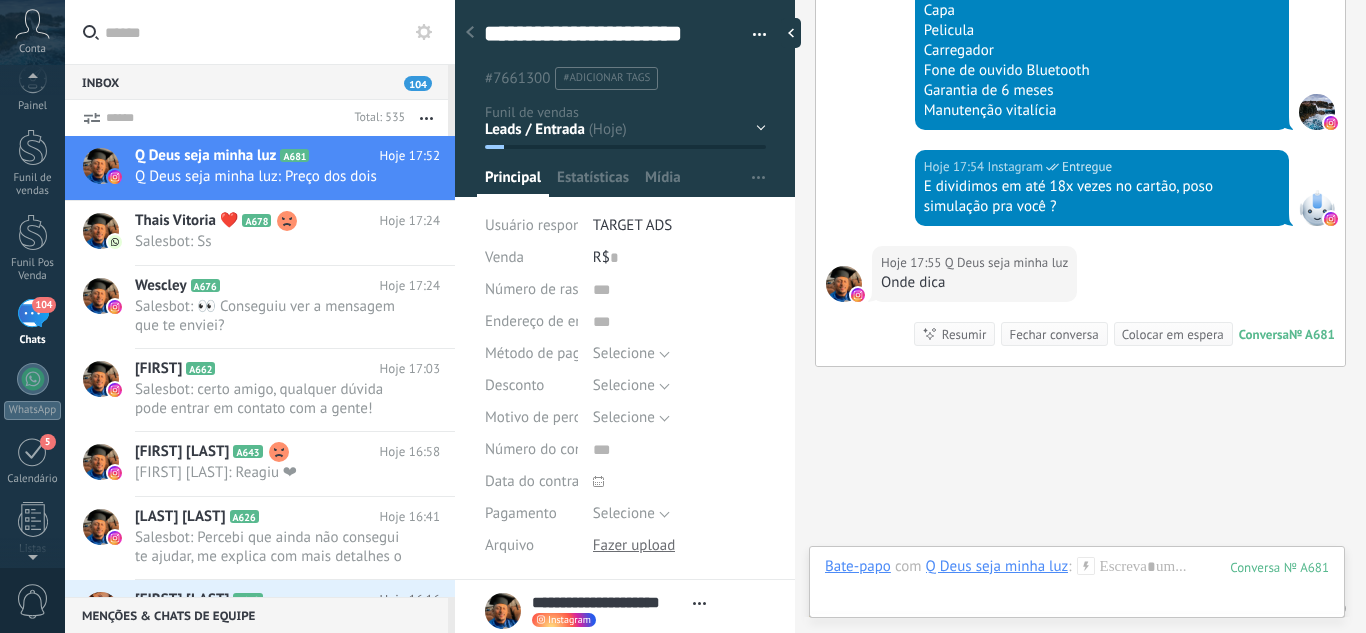 scroll, scrollTop: 882, scrollLeft: 0, axis: vertical 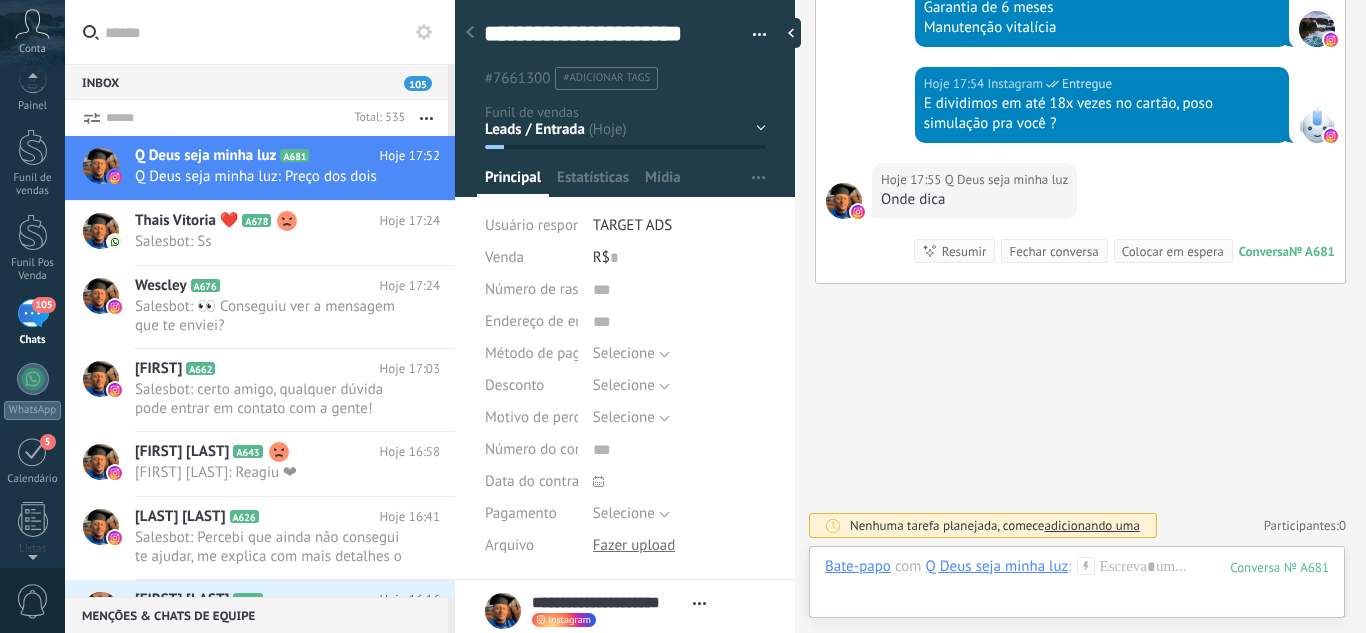 click 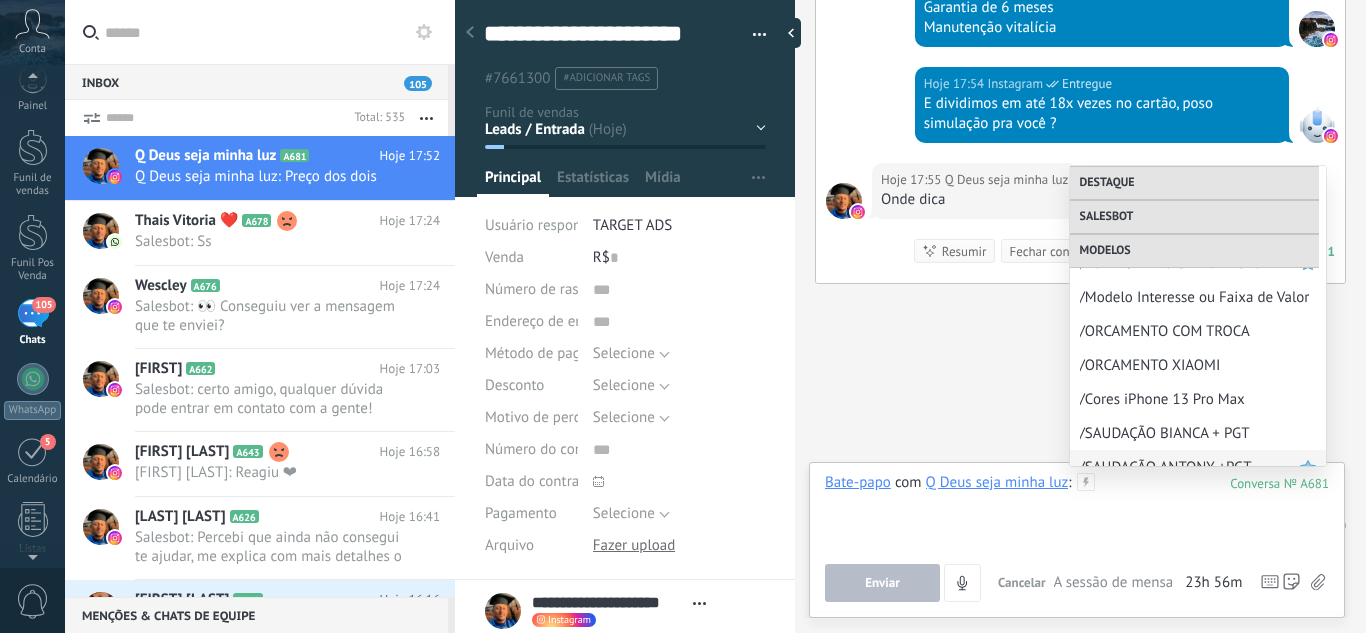 scroll, scrollTop: 788, scrollLeft: 0, axis: vertical 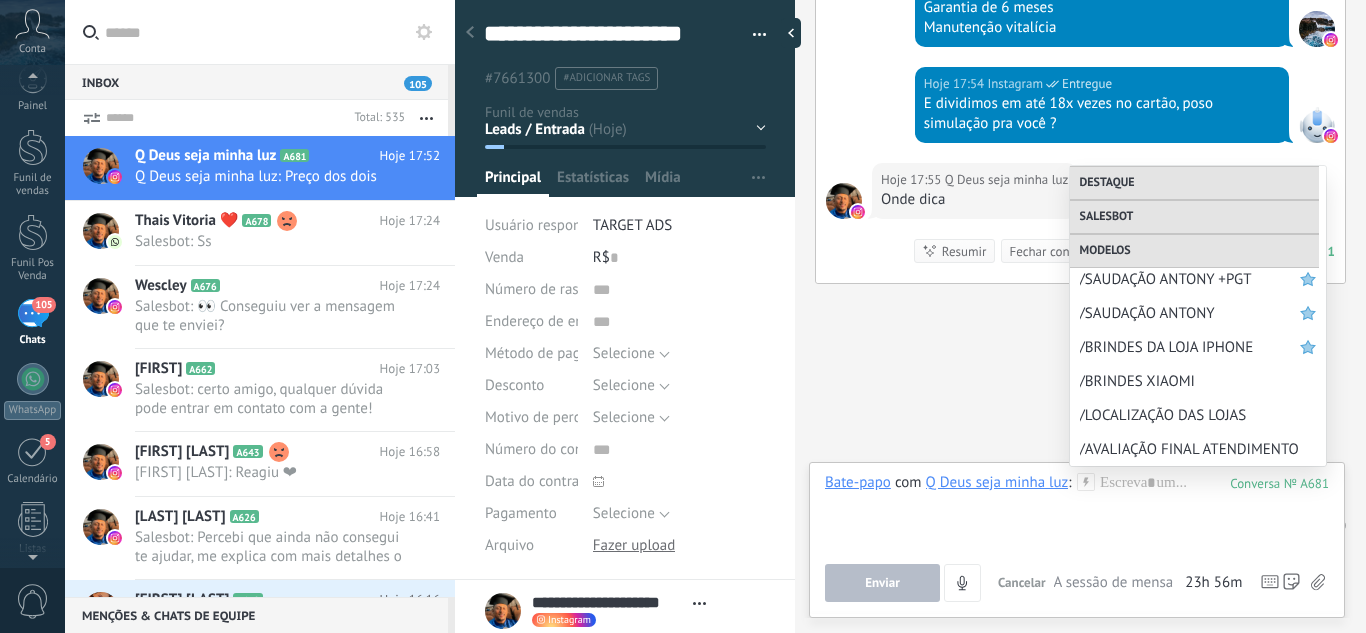 click on "/LOCALIZAÇÃO DAS LOJAS" at bounding box center [1198, 415] 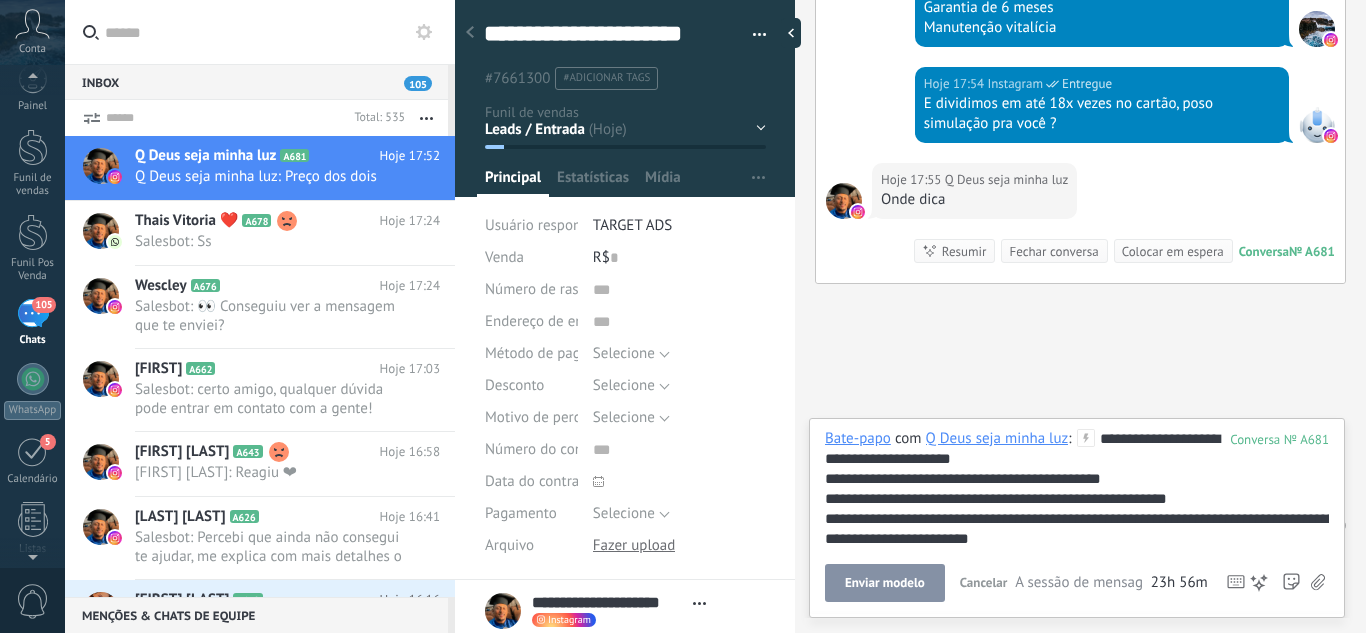 click on "Enviar modelo" at bounding box center [885, 583] 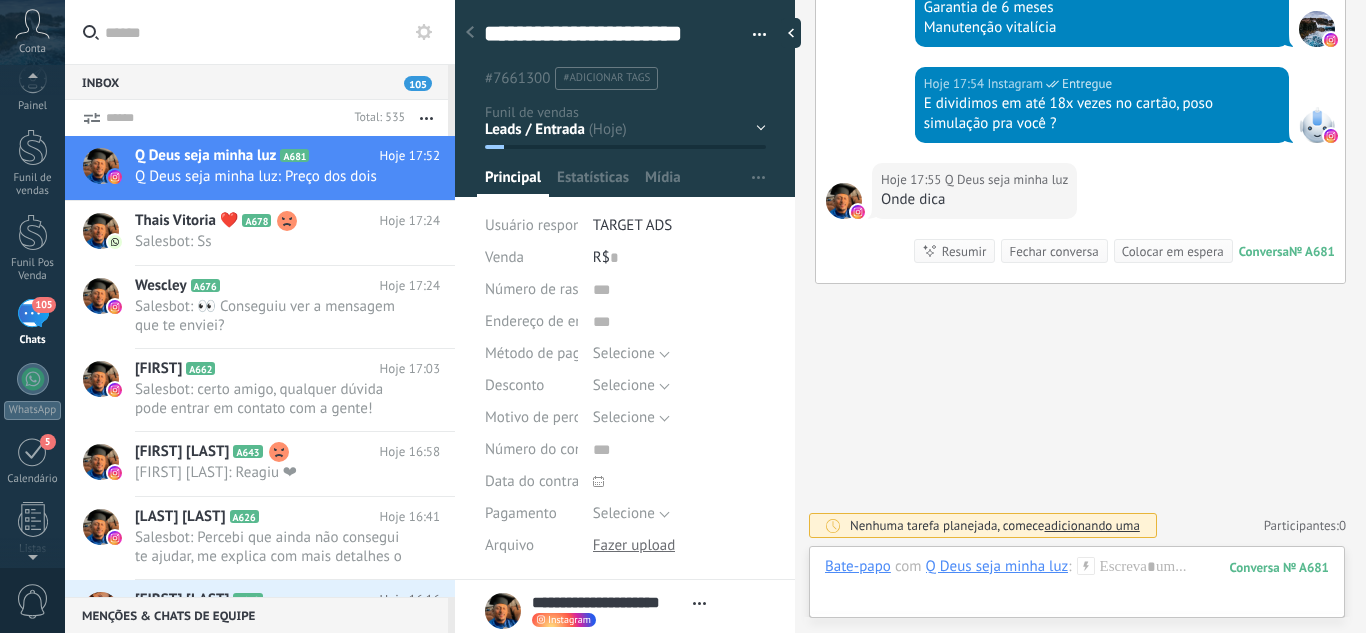 scroll, scrollTop: 1071, scrollLeft: 0, axis: vertical 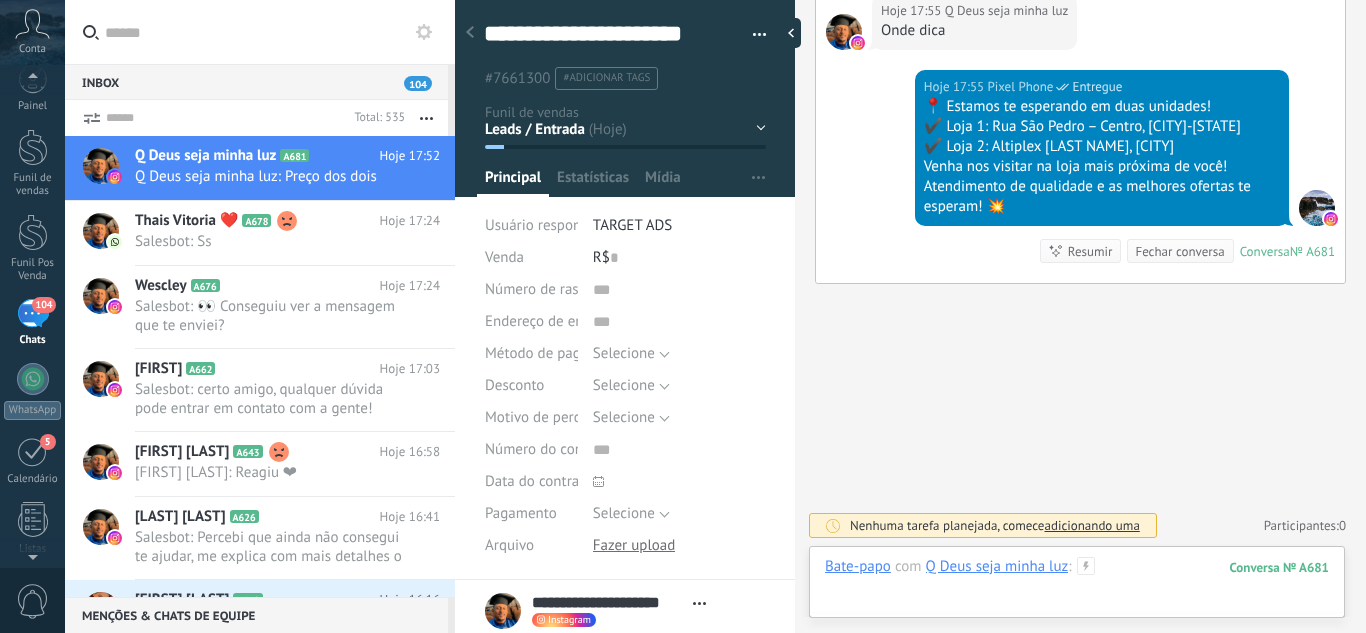 click at bounding box center (1077, 587) 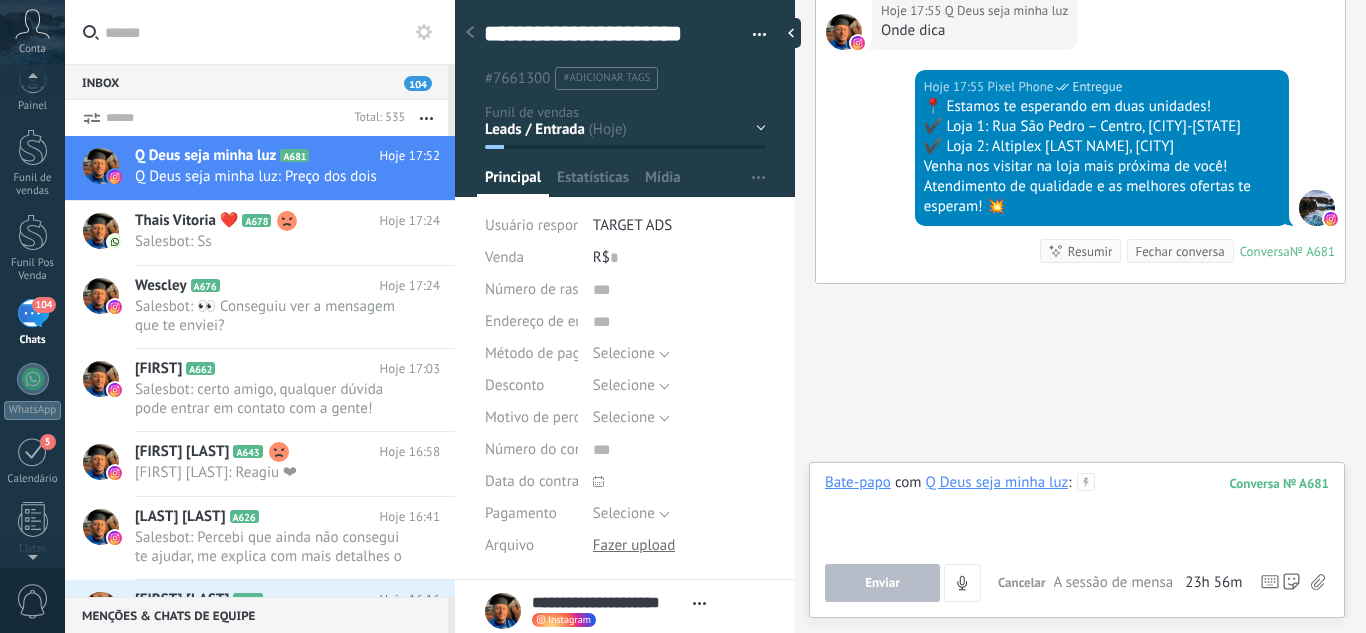 type 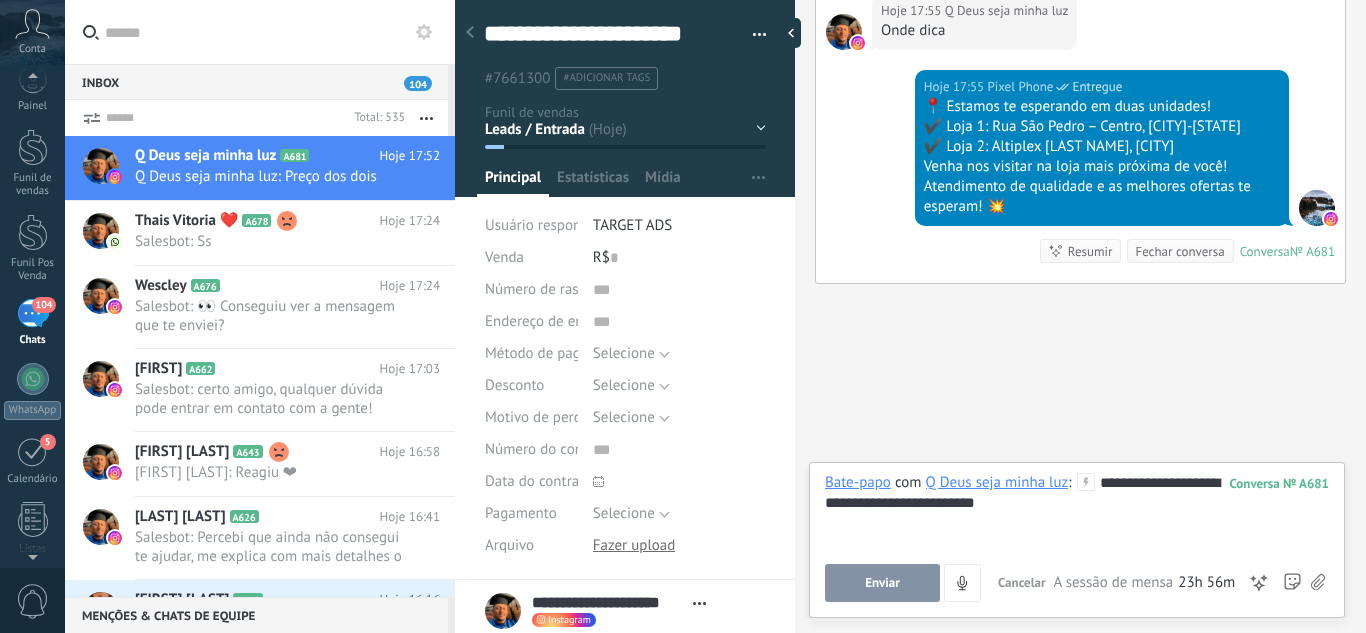 click on "Enviar" at bounding box center [882, 583] 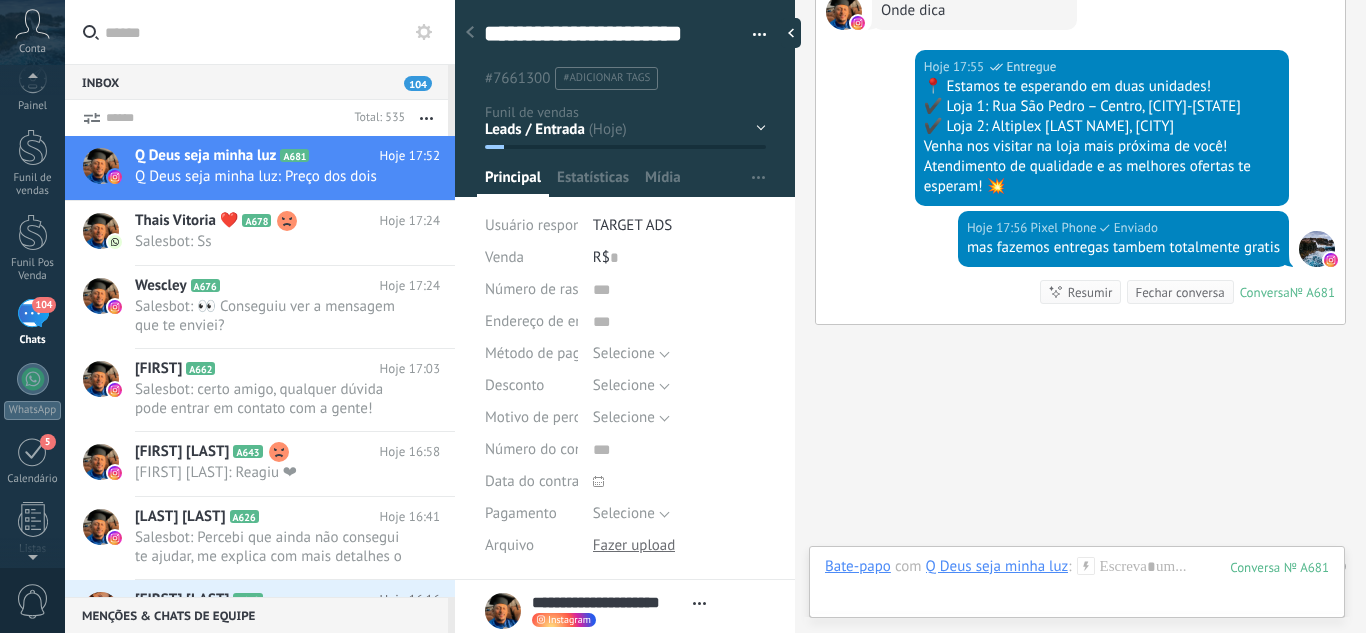 scroll, scrollTop: 1132, scrollLeft: 0, axis: vertical 